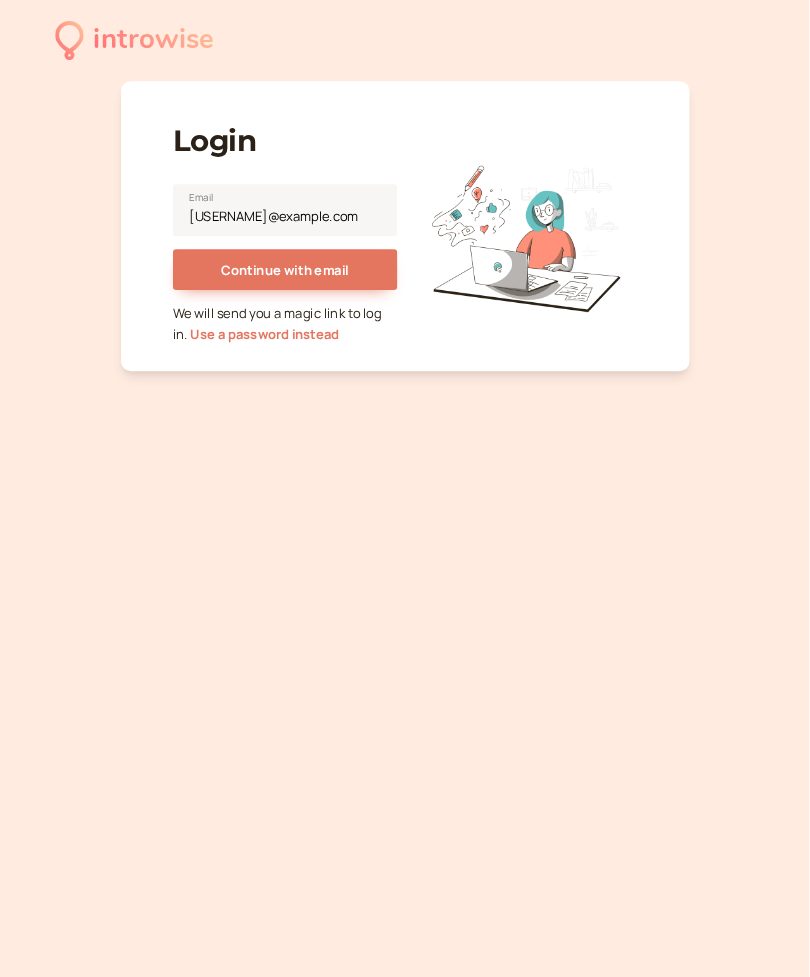 scroll, scrollTop: 0, scrollLeft: 0, axis: both 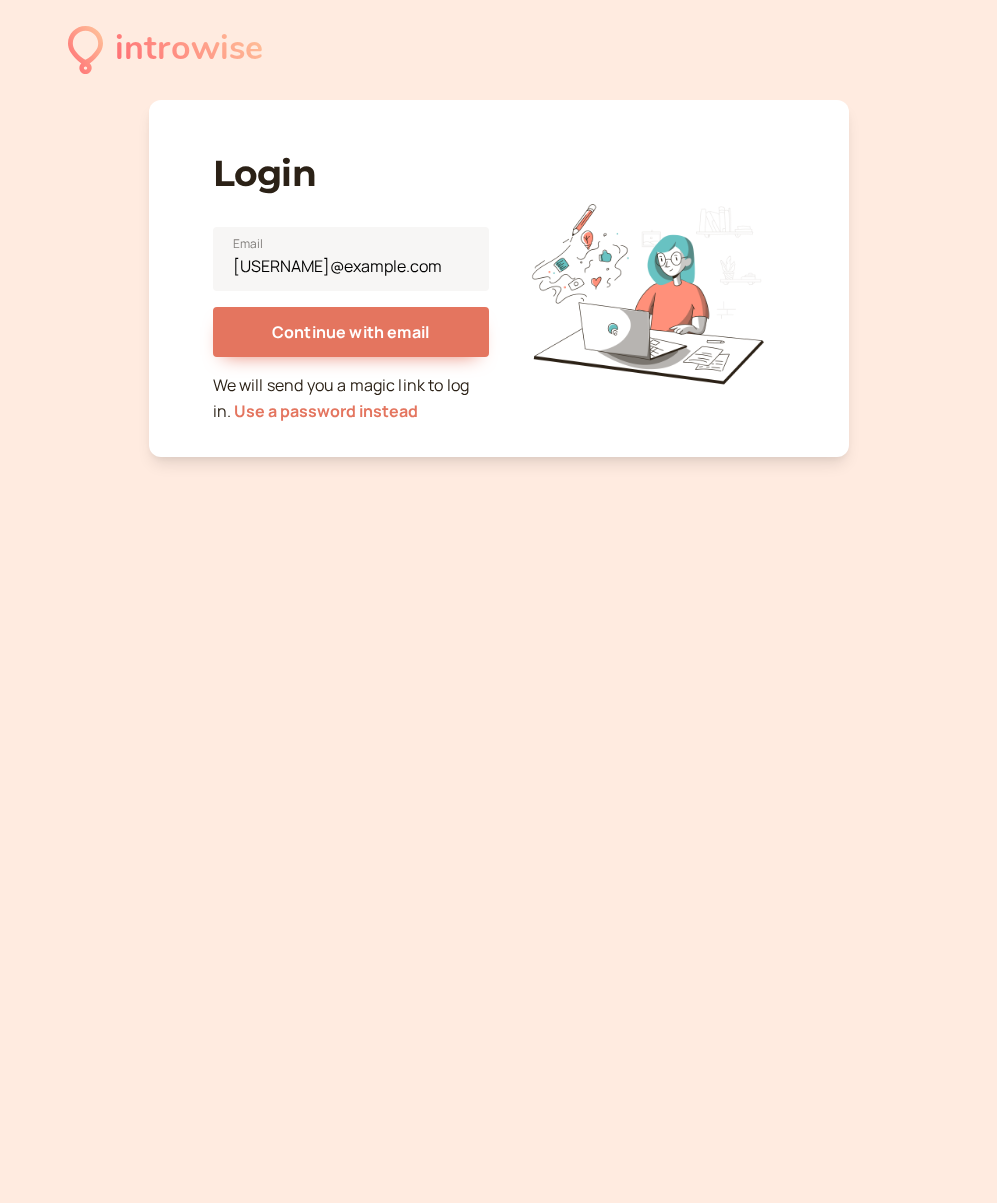 click on "Continue with email" at bounding box center [350, 332] 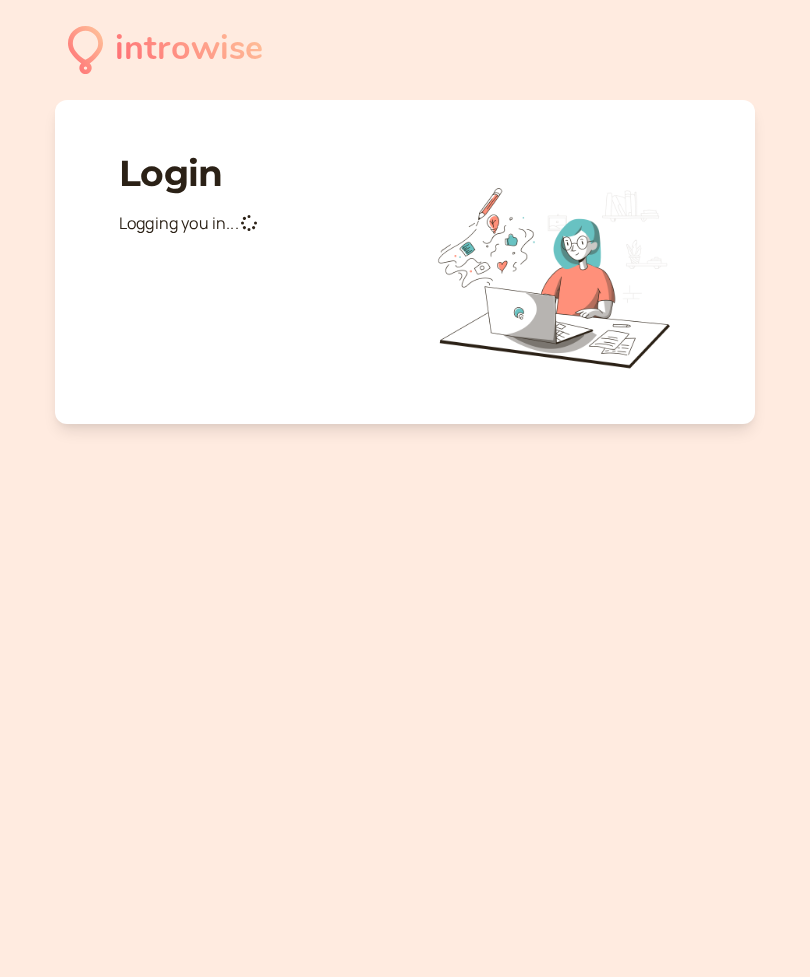 scroll, scrollTop: 0, scrollLeft: 0, axis: both 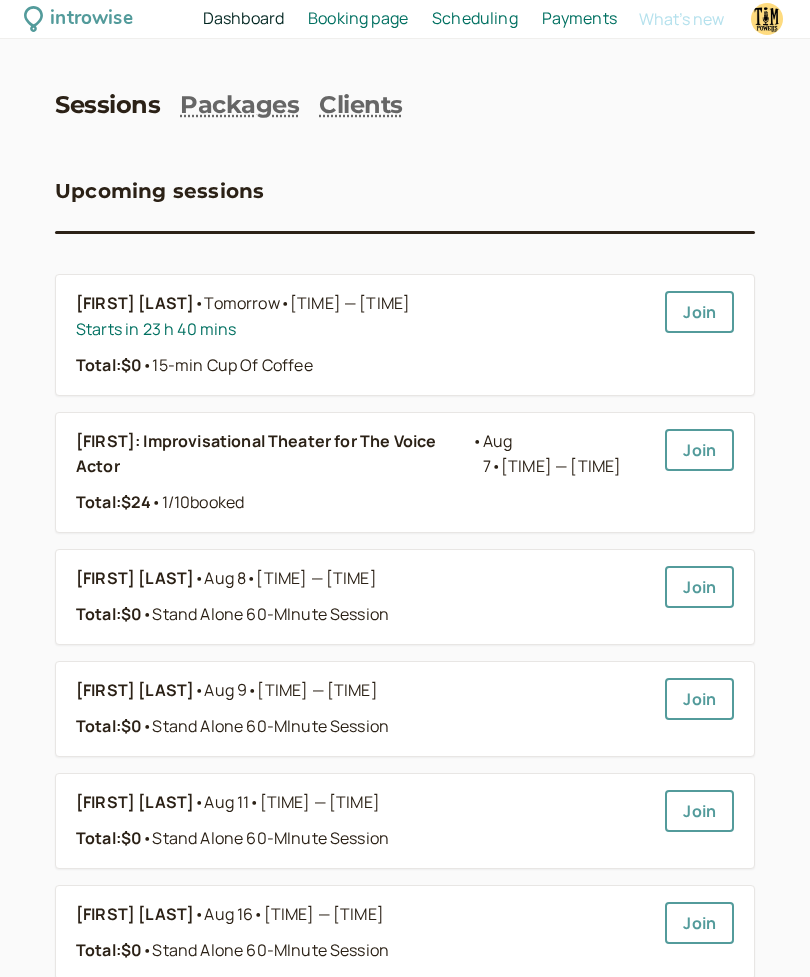 click on "Booking page" at bounding box center (358, 18) 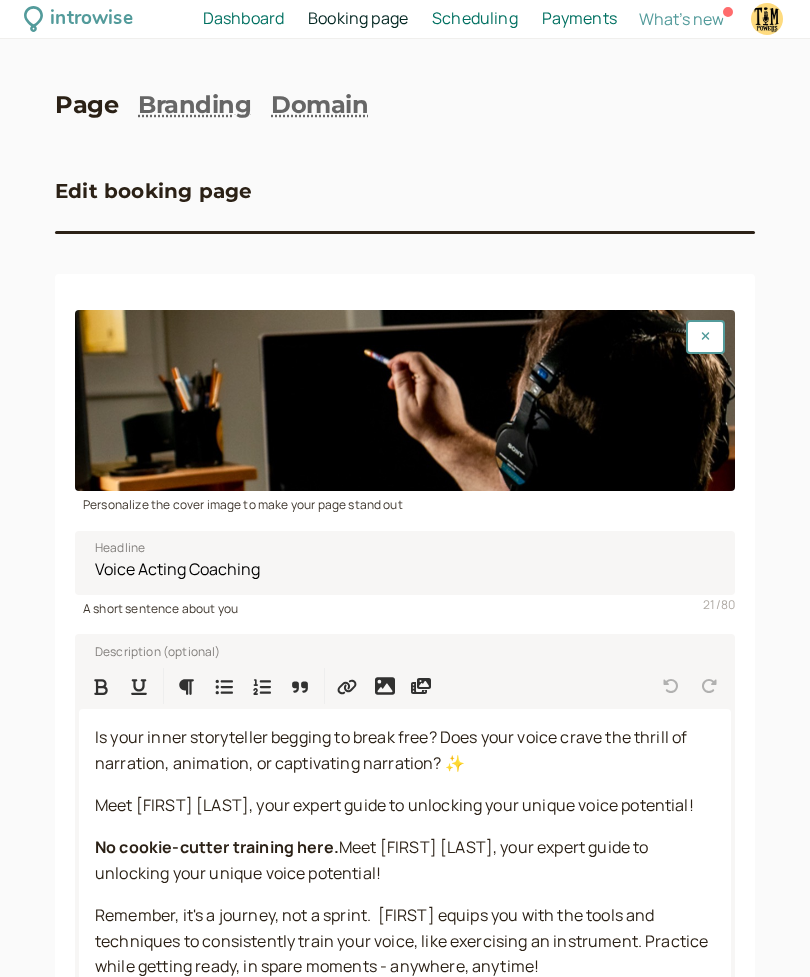 click on "Dashboard" at bounding box center [243, 18] 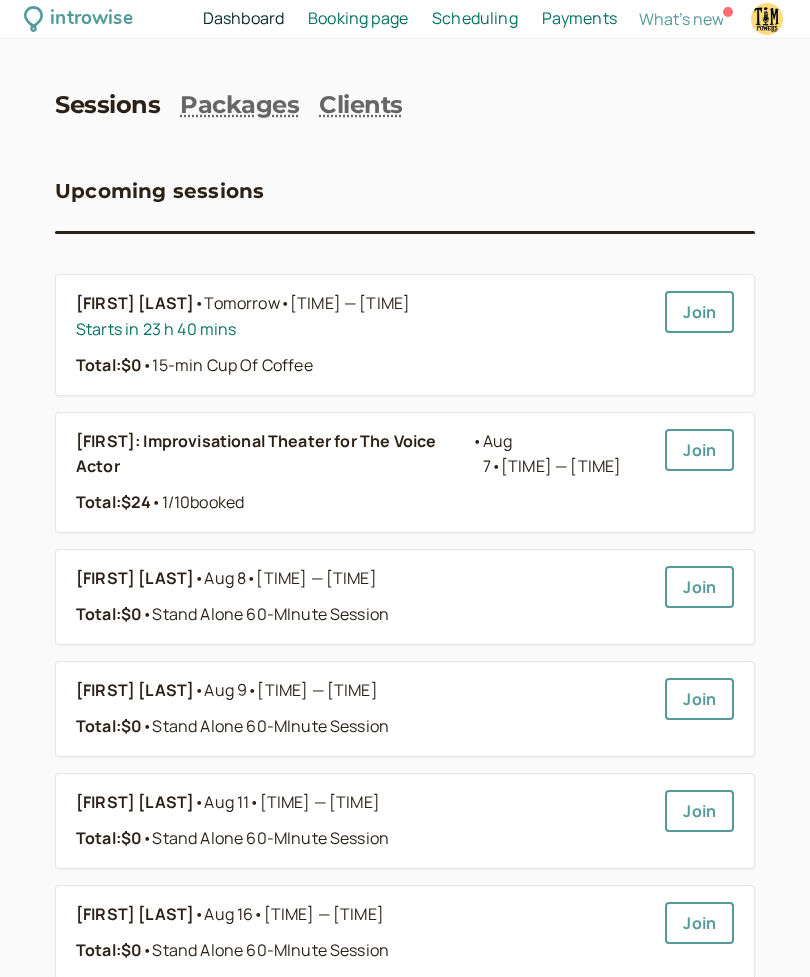 click on "Sessions" at bounding box center [107, 105] 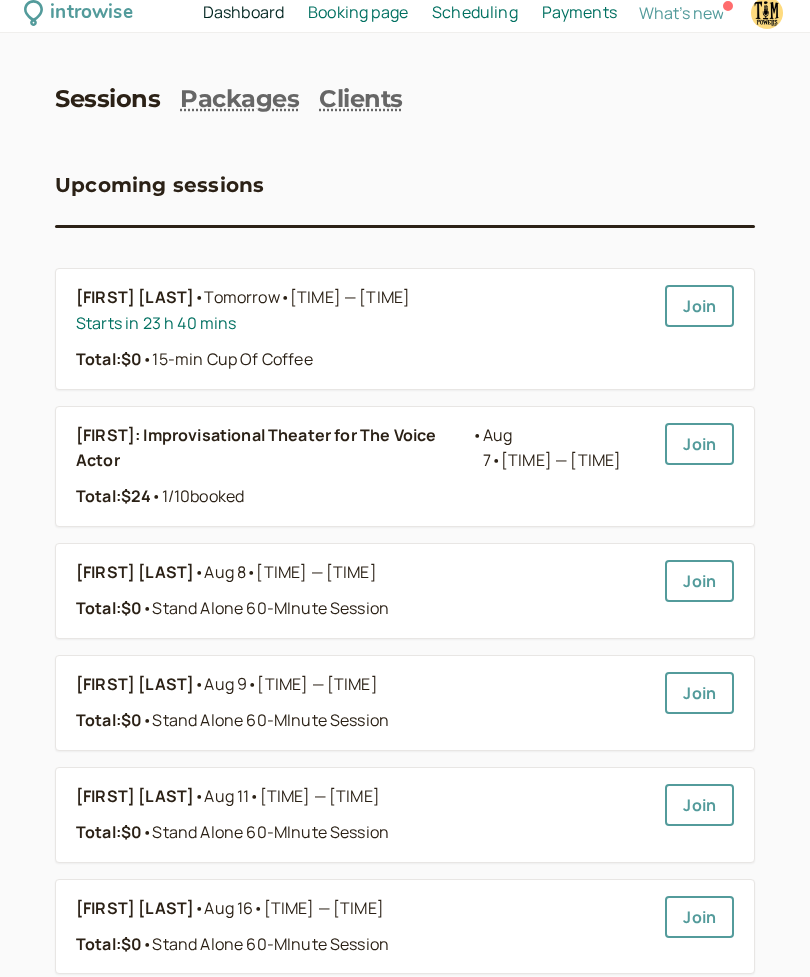 scroll, scrollTop: 0, scrollLeft: 0, axis: both 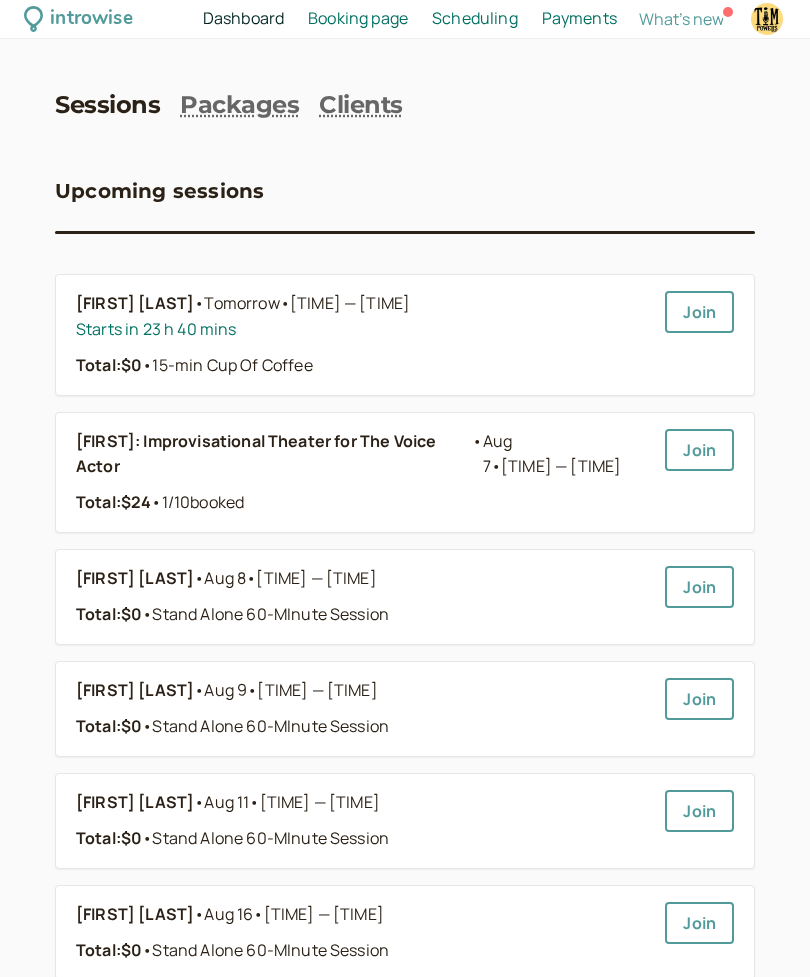 click on "Dashboard" at bounding box center (243, 18) 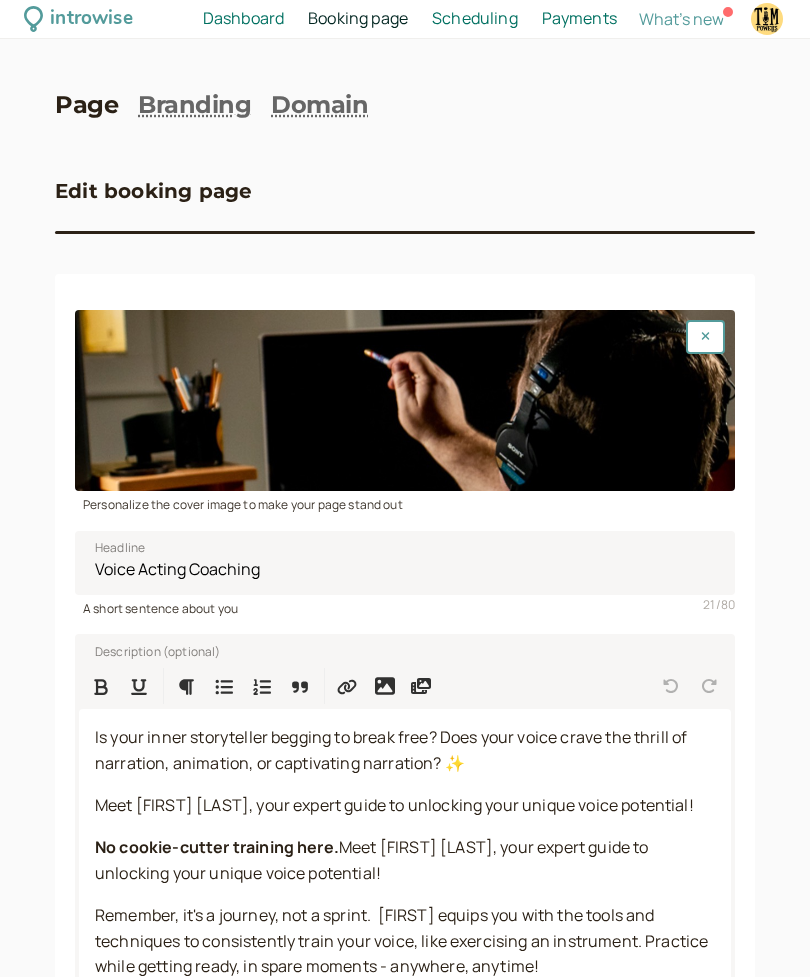 click on "Scheduling" at bounding box center [475, 18] 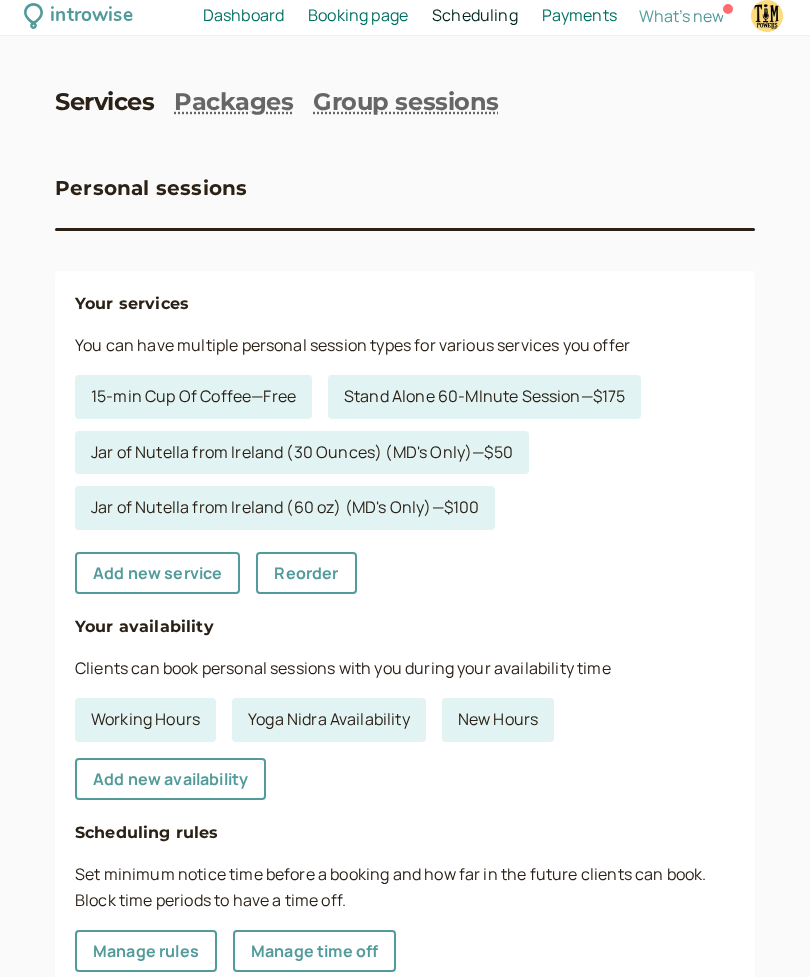 scroll, scrollTop: 51, scrollLeft: 0, axis: vertical 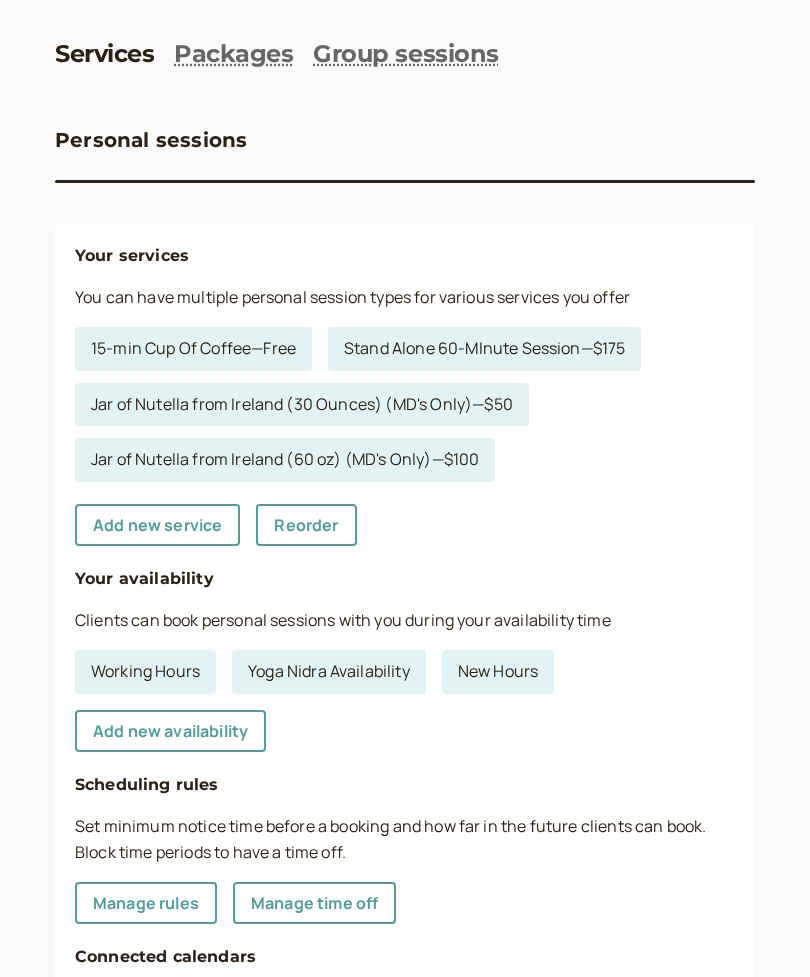 click on "Group sessions" at bounding box center [405, 54] 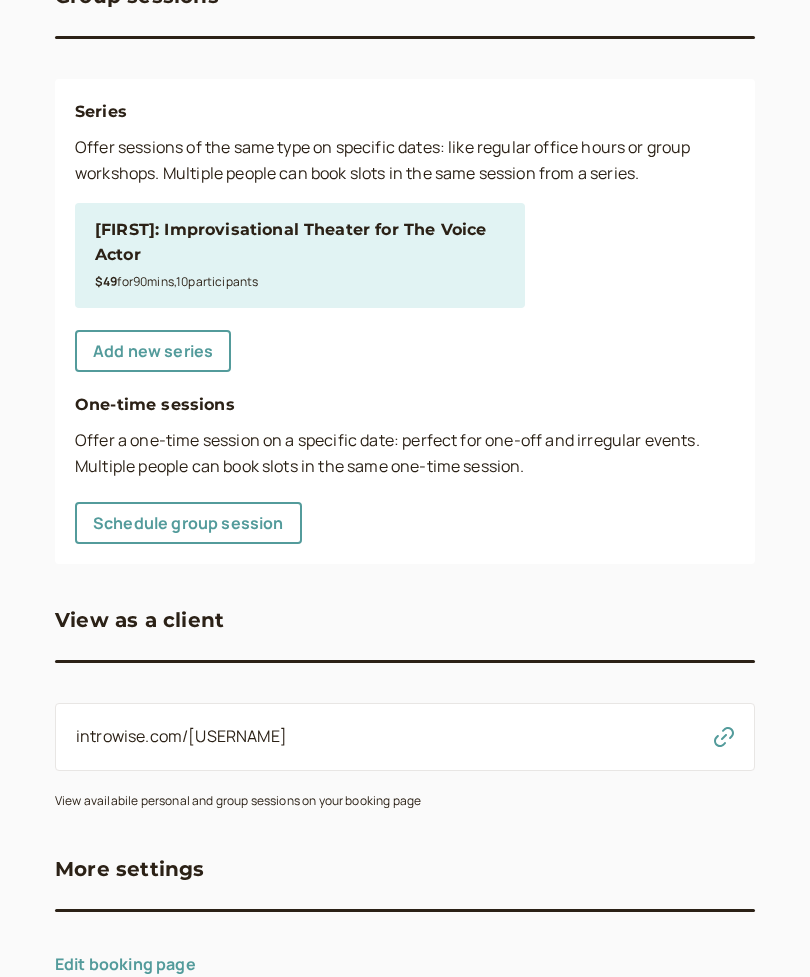 scroll, scrollTop: 191, scrollLeft: 0, axis: vertical 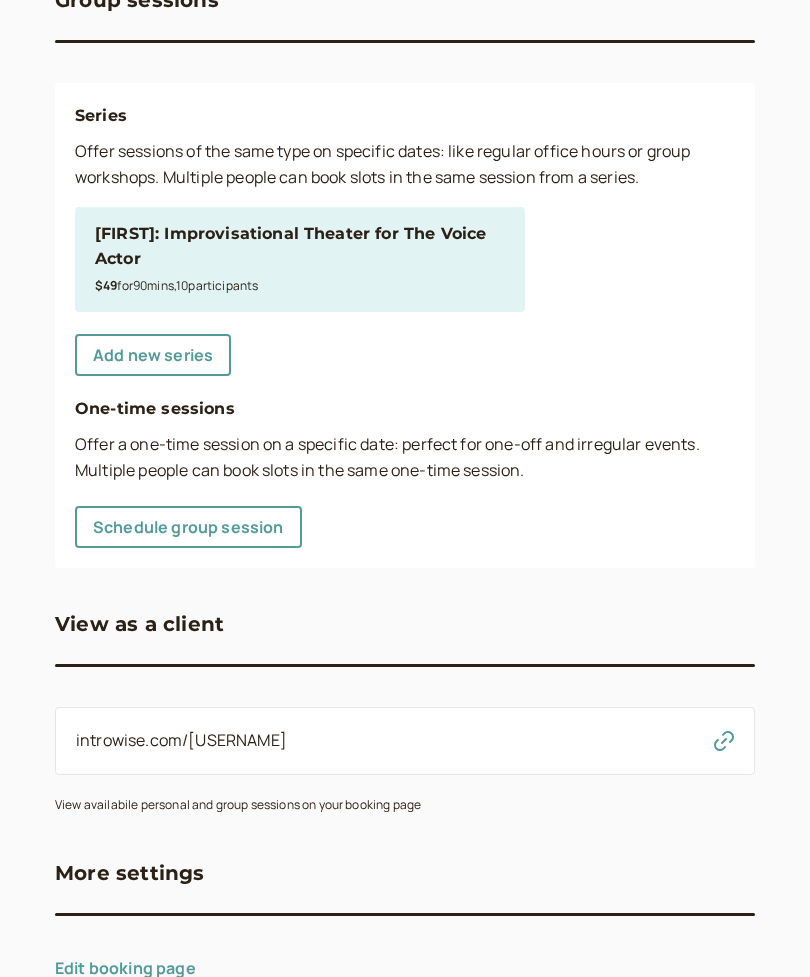 click on "Schedule group session" at bounding box center (188, 527) 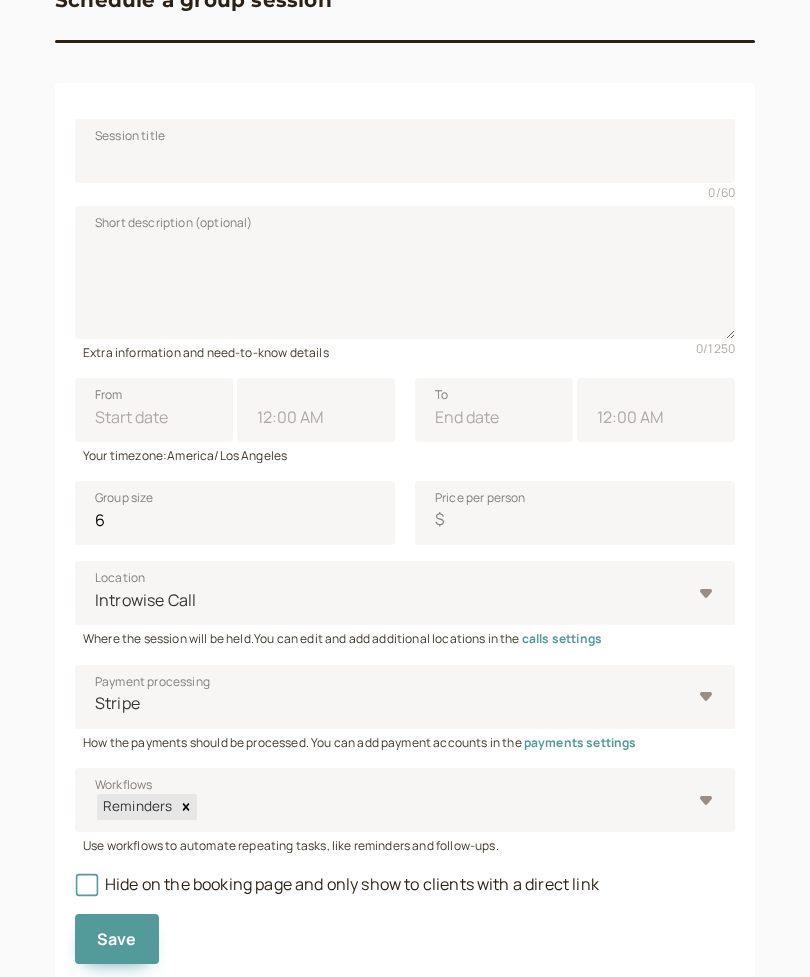 scroll, scrollTop: 184, scrollLeft: 0, axis: vertical 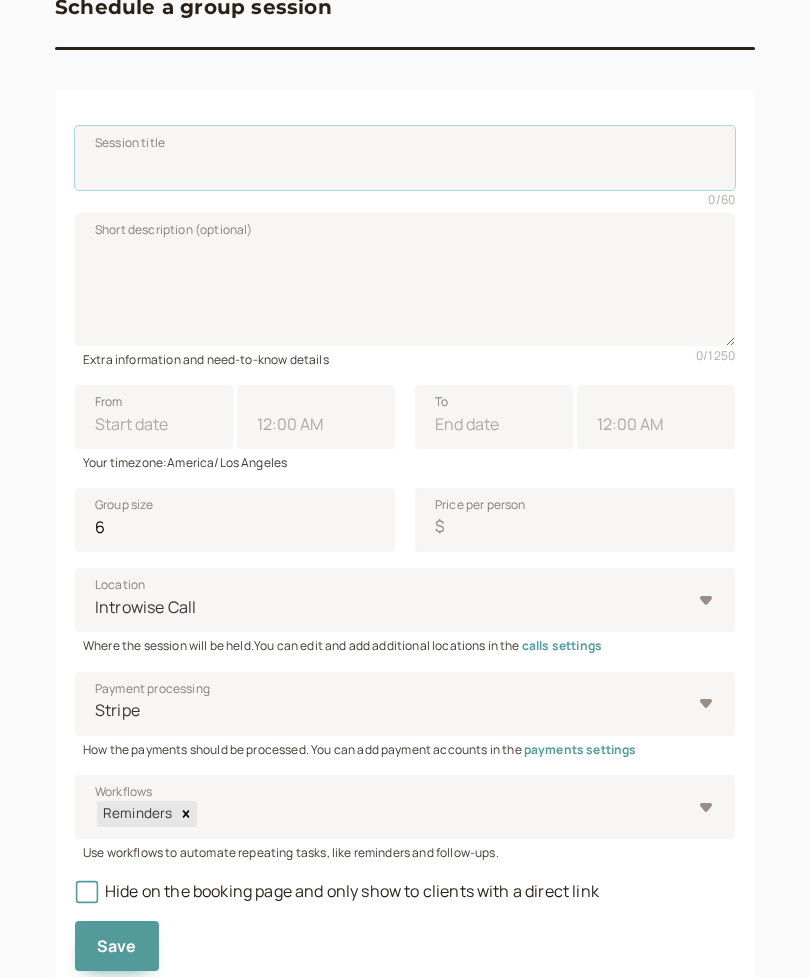 click on "Session title" at bounding box center (405, 158) 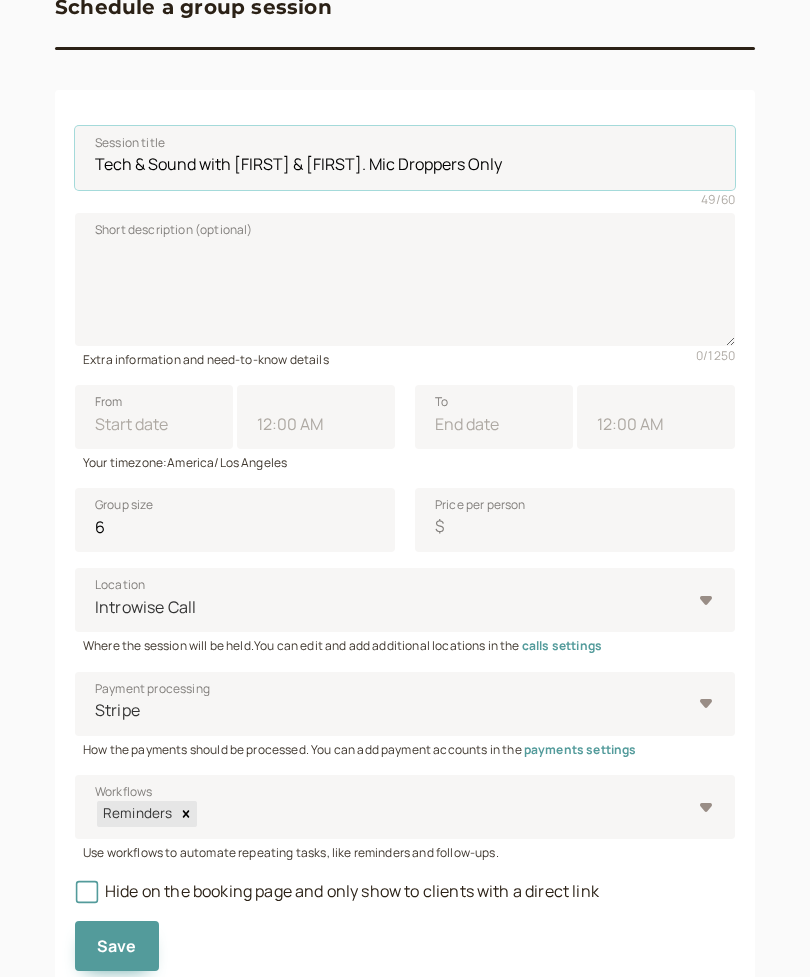 type on "Tech & Sound with [FIRST] & [FIRST]. Mic Droppers Only" 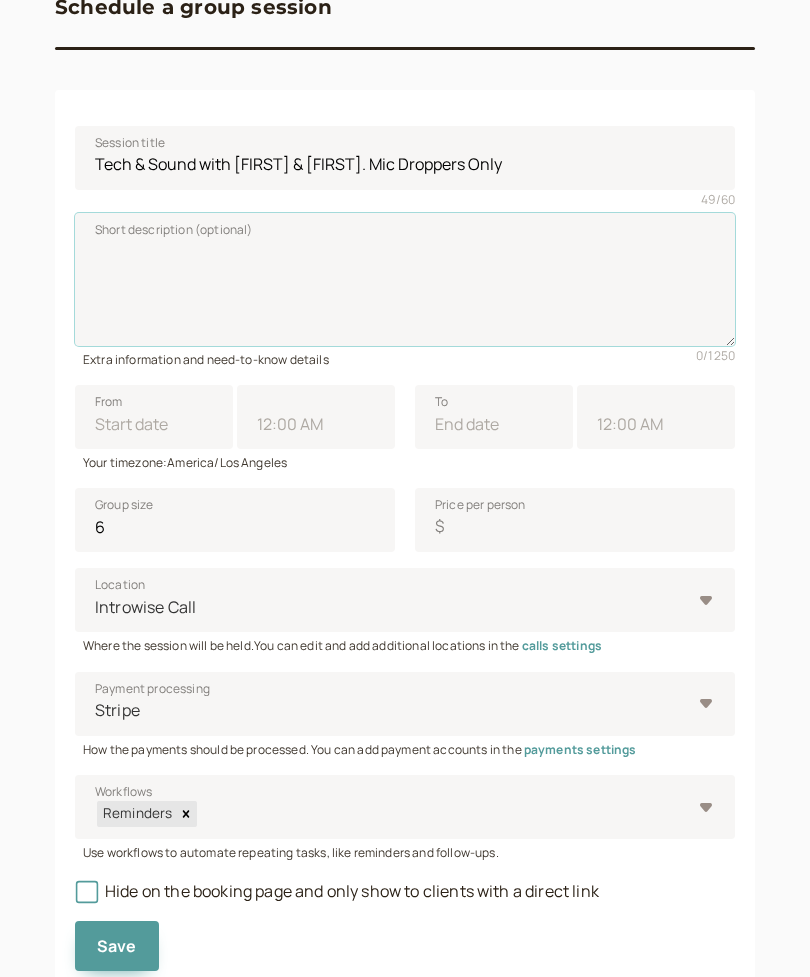 click on "Short description (optional)" at bounding box center (405, 279) 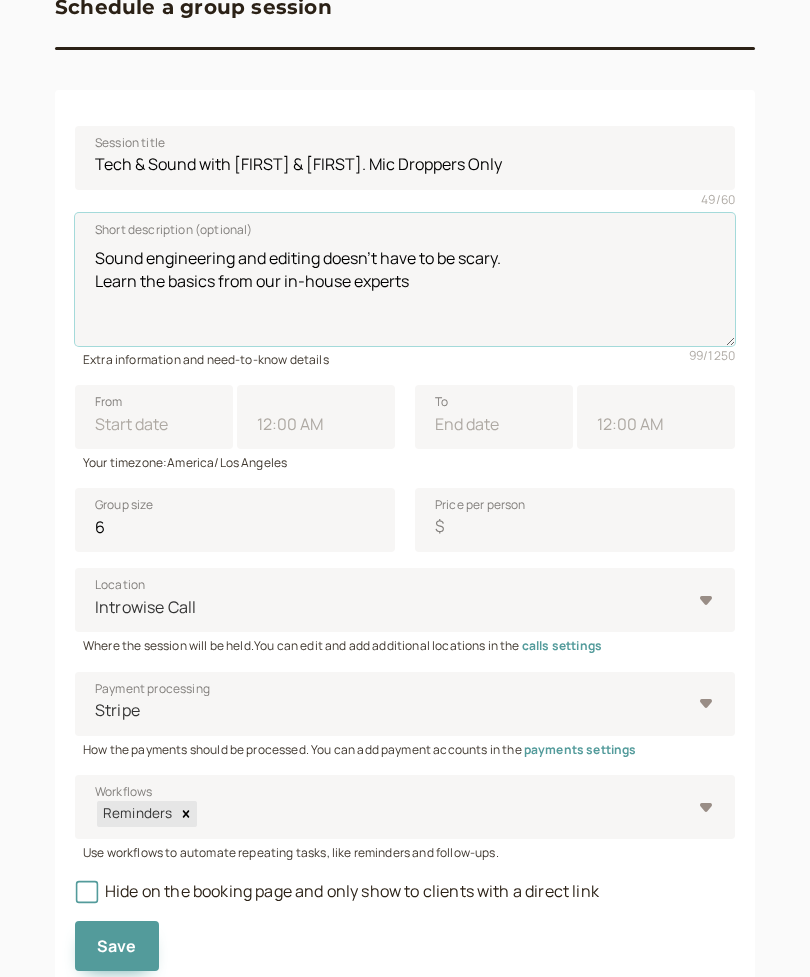 type on "Sound engineering and editing doesn’t have to be scary.
Learn the basics from our in-house experts" 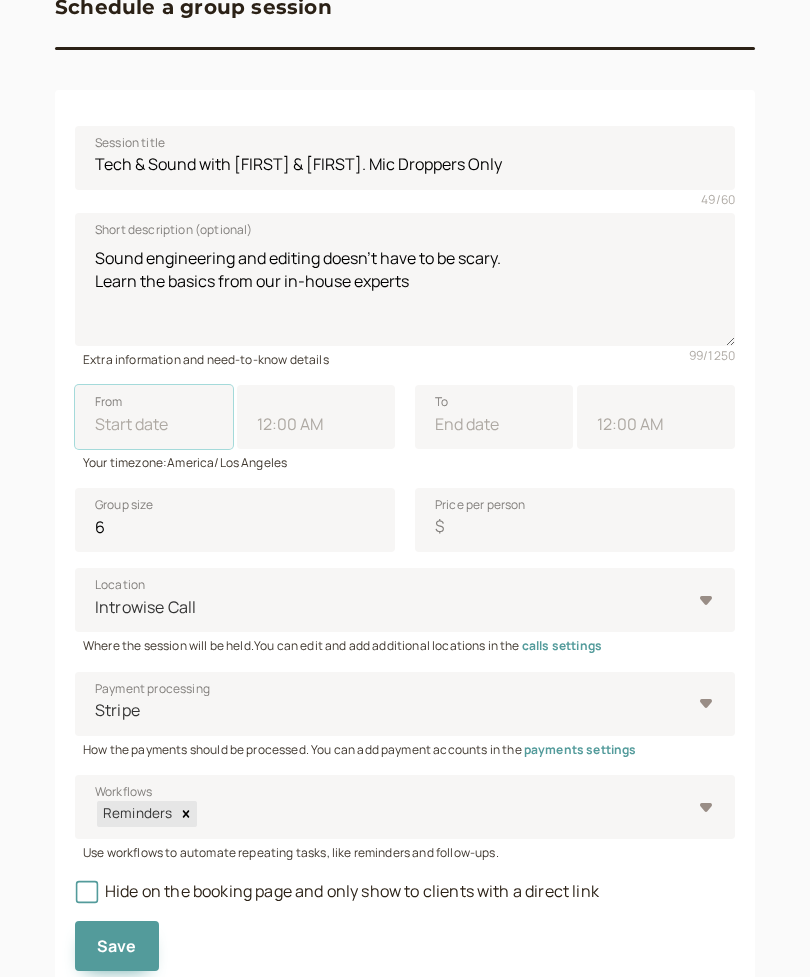 click on "From" at bounding box center [154, 417] 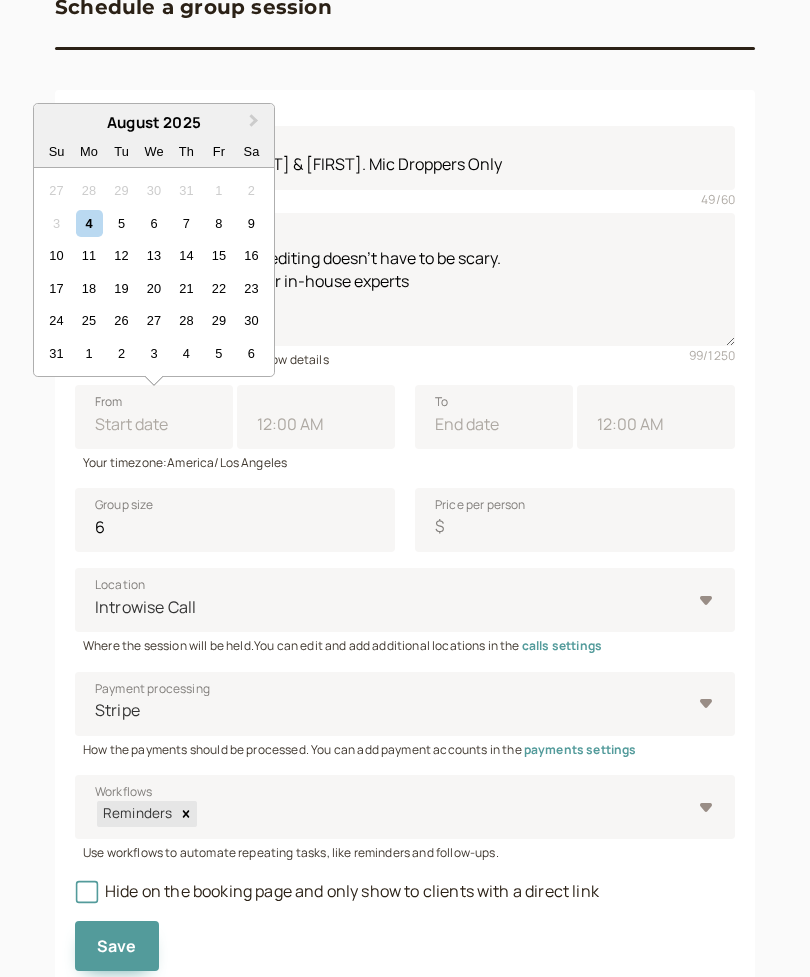 click on "10" at bounding box center [56, 255] 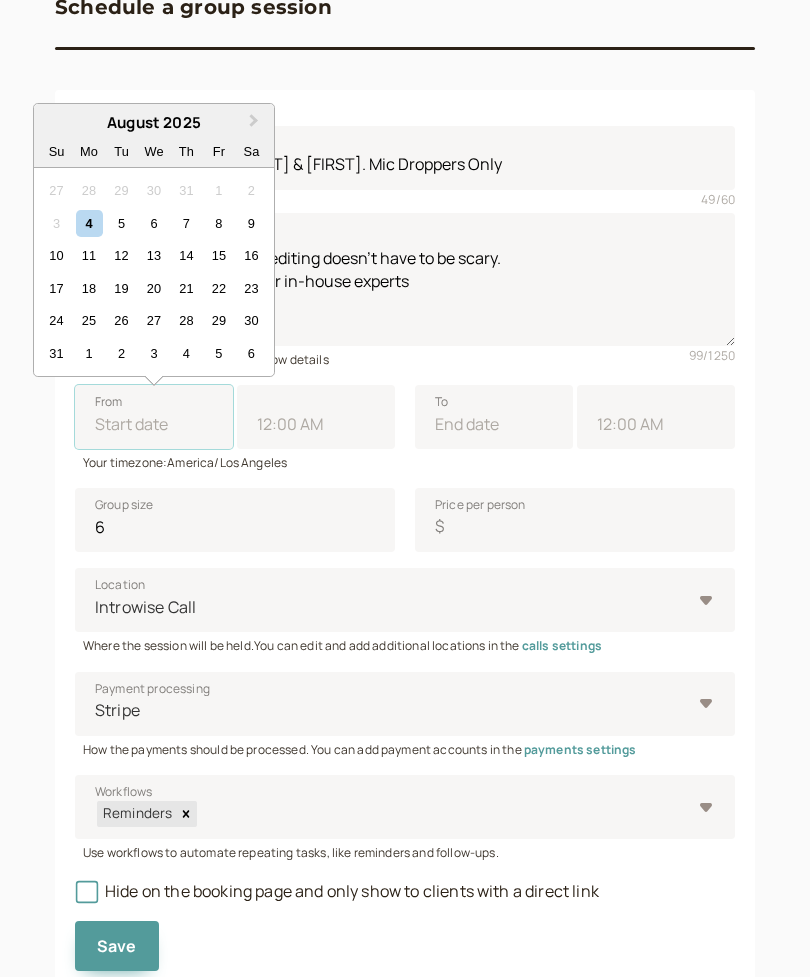 type on "08/10/2025" 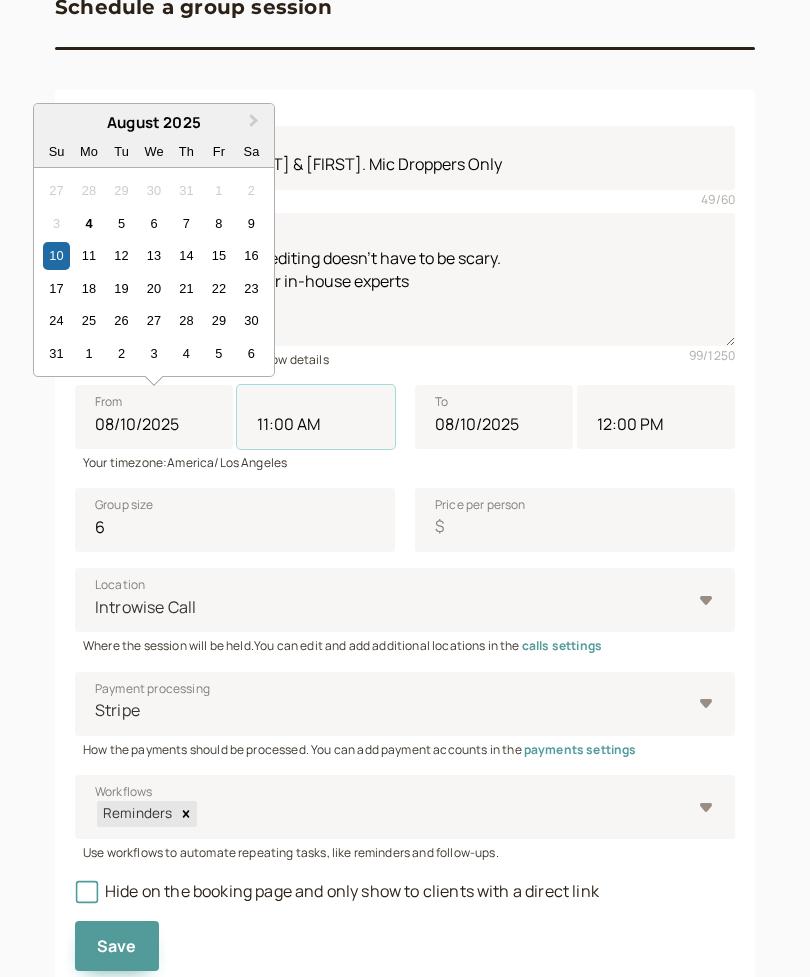 click on "11:00 AM" at bounding box center [316, 417] 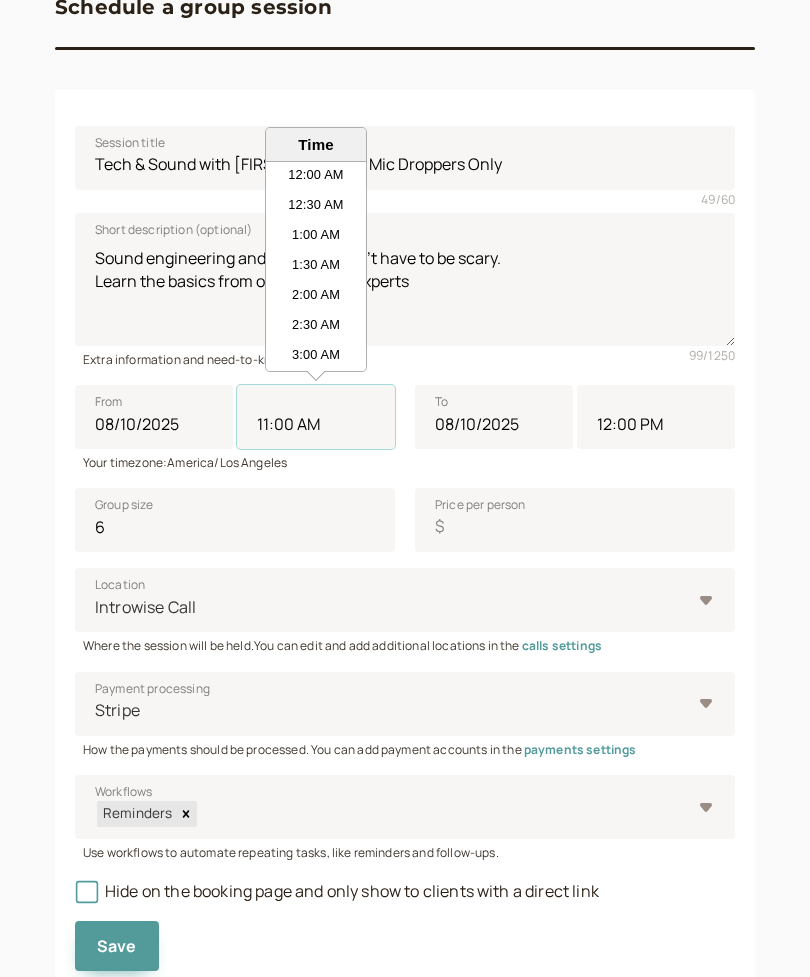 scroll, scrollTop: 570, scrollLeft: 0, axis: vertical 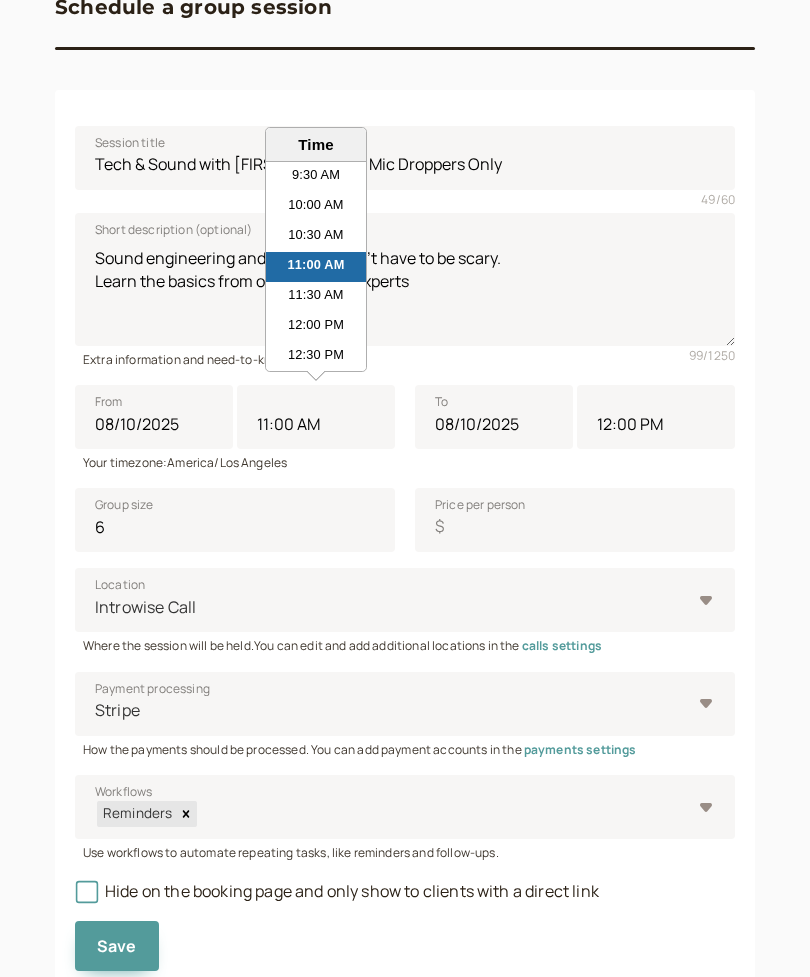 click on "12:00 PM" at bounding box center (316, 327) 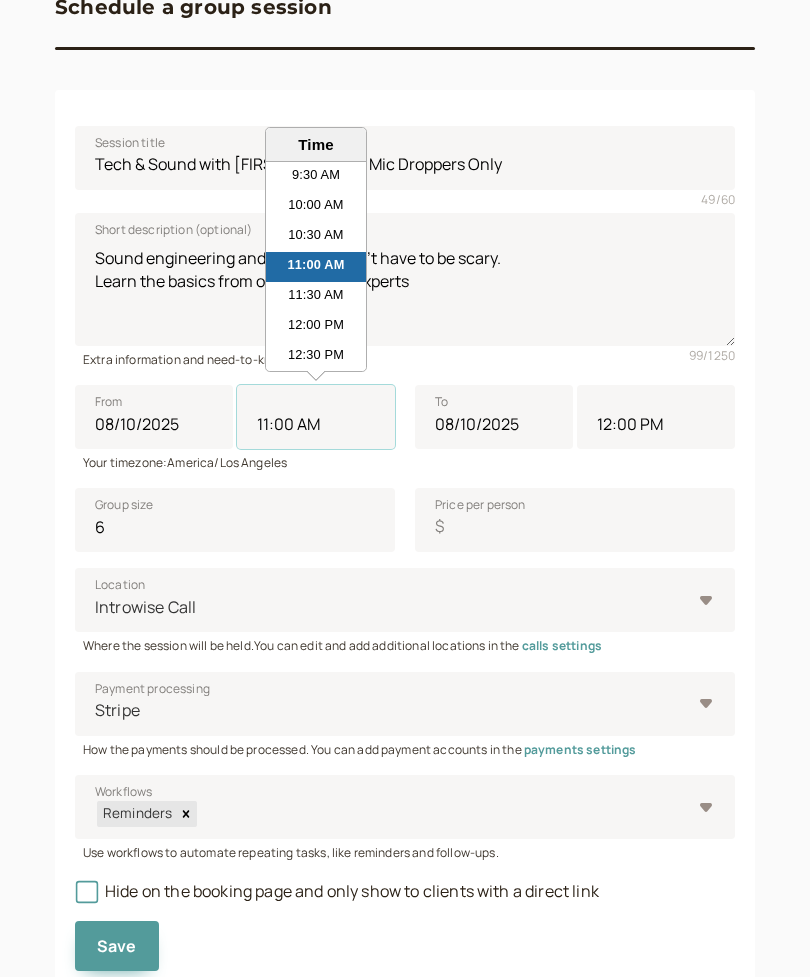 type on "12:00 PM" 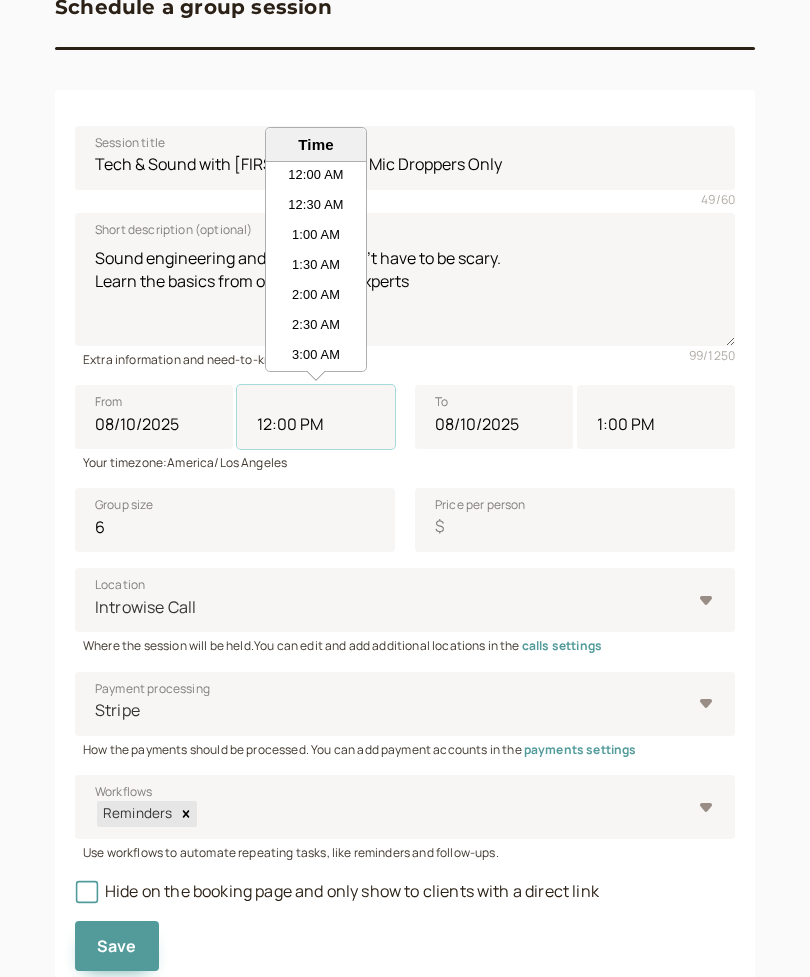 scroll, scrollTop: 630, scrollLeft: 0, axis: vertical 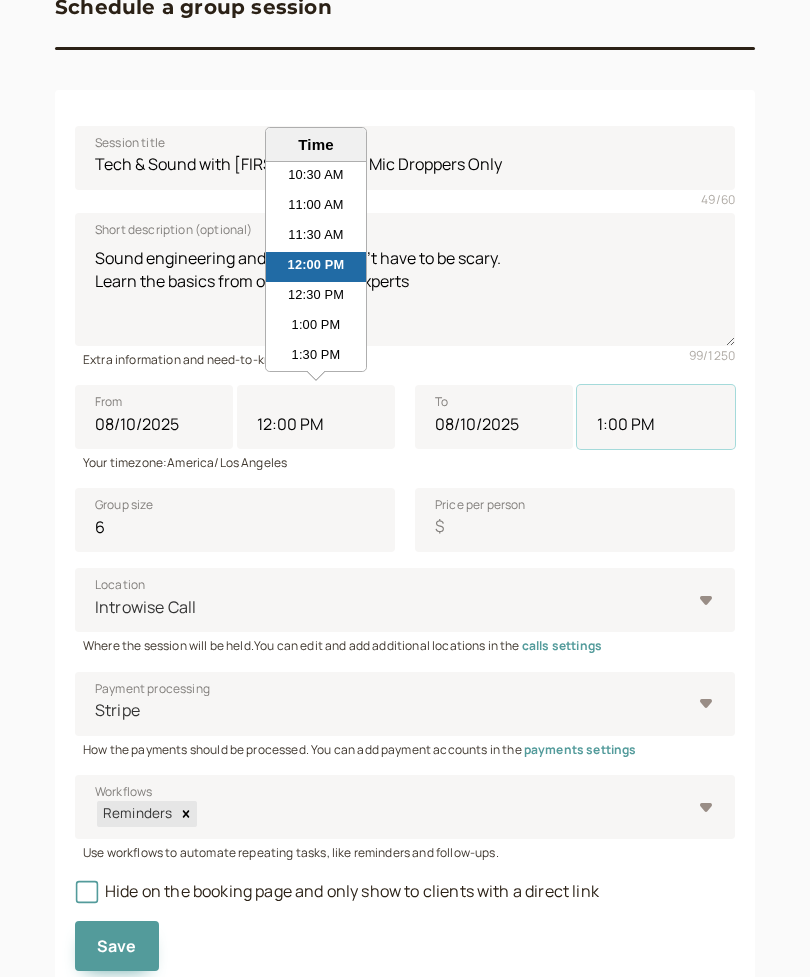 click on "1:00 PM" at bounding box center [656, 417] 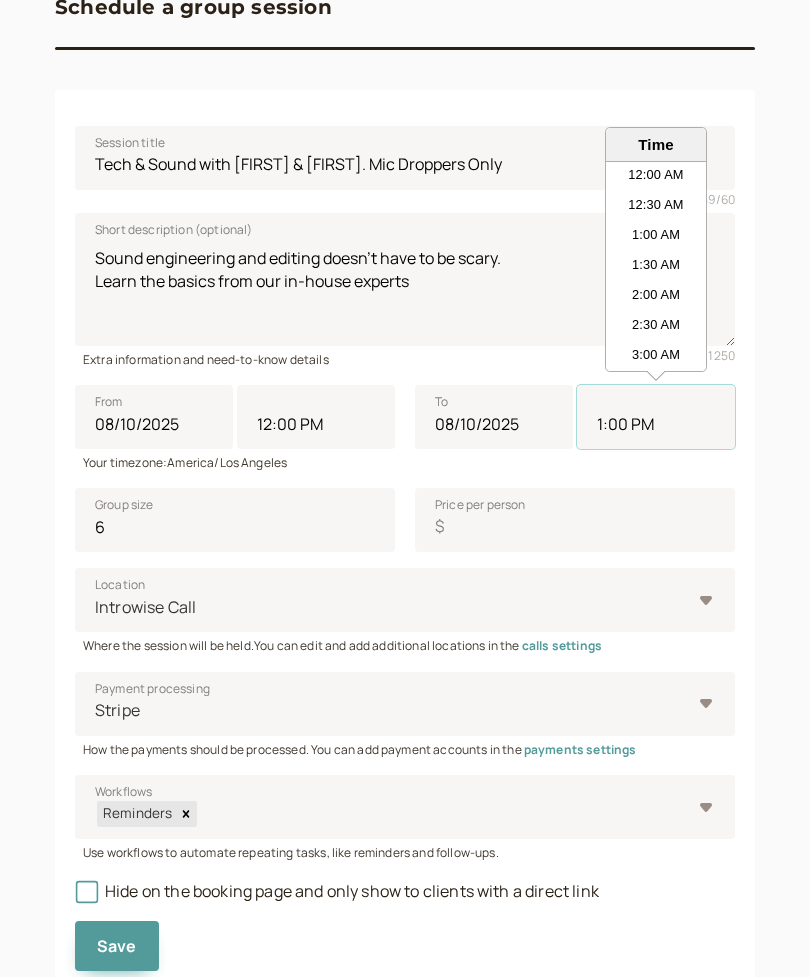 scroll, scrollTop: 690, scrollLeft: 0, axis: vertical 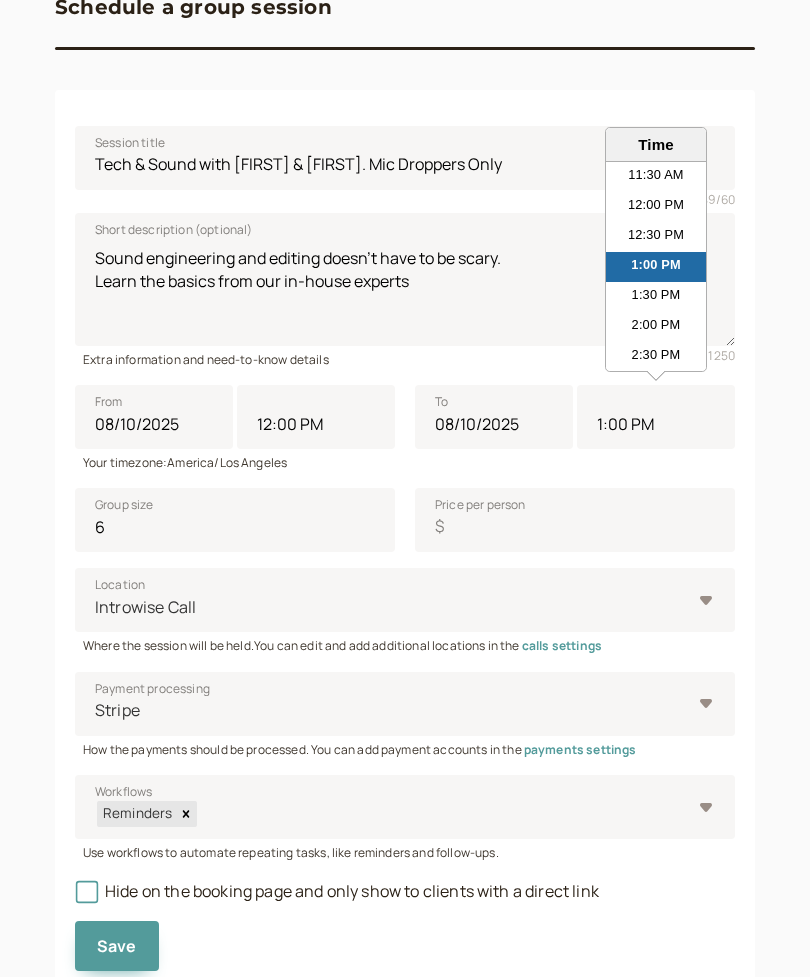click on "2:00 PM" at bounding box center (656, 327) 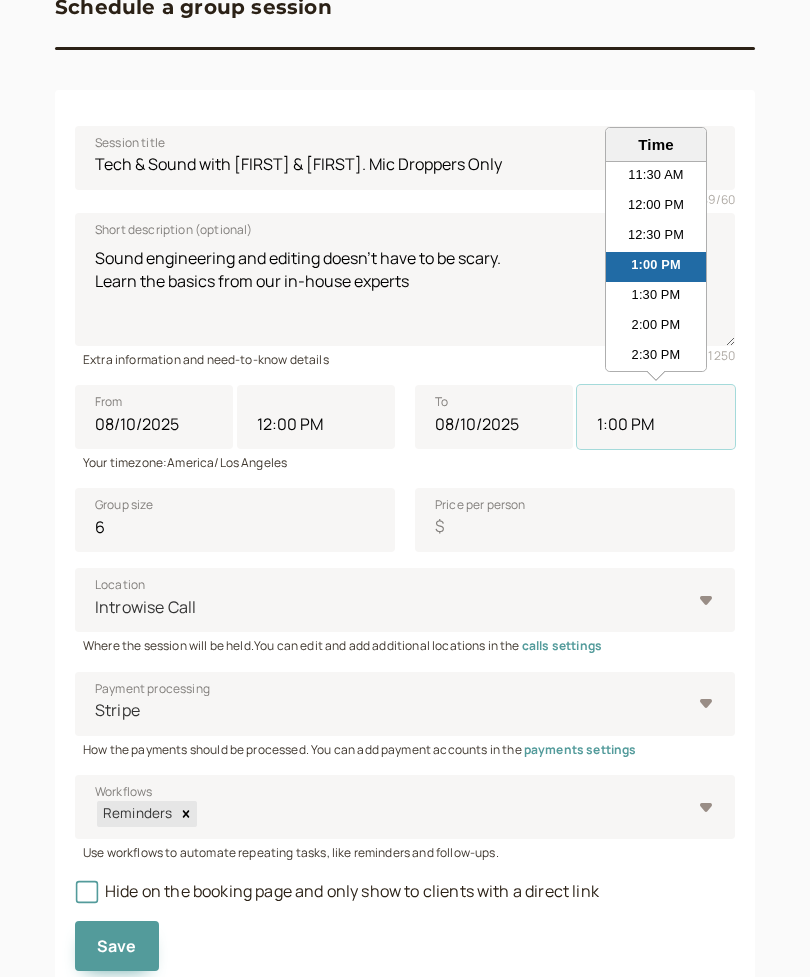 type on "2:00 PM" 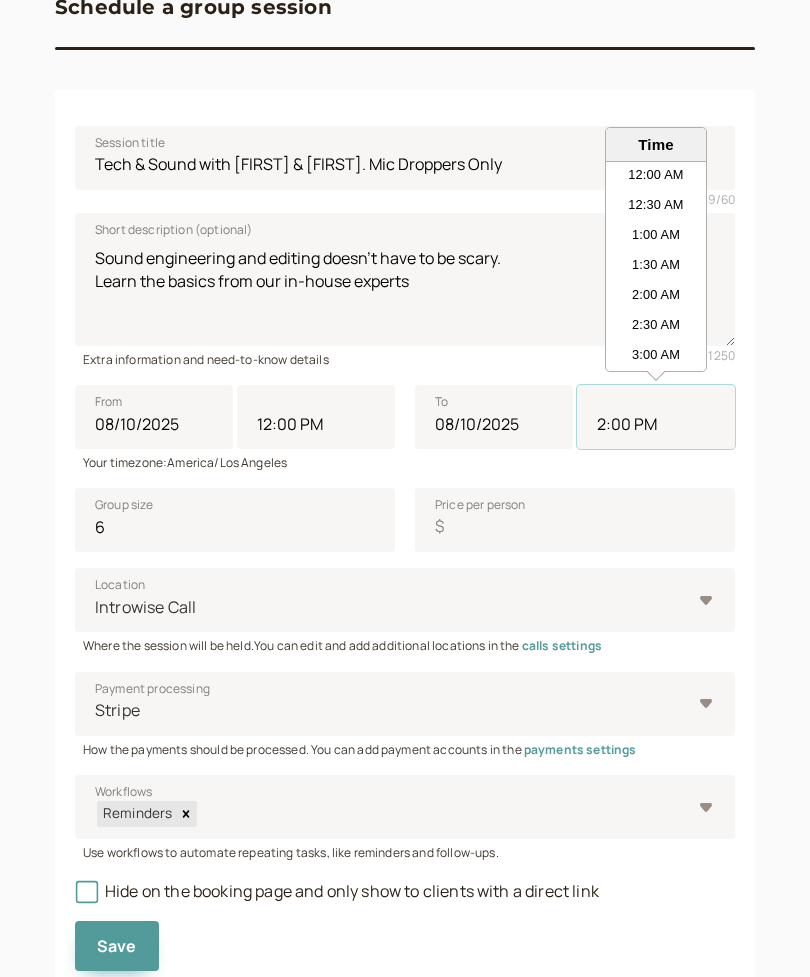 scroll, scrollTop: 750, scrollLeft: 0, axis: vertical 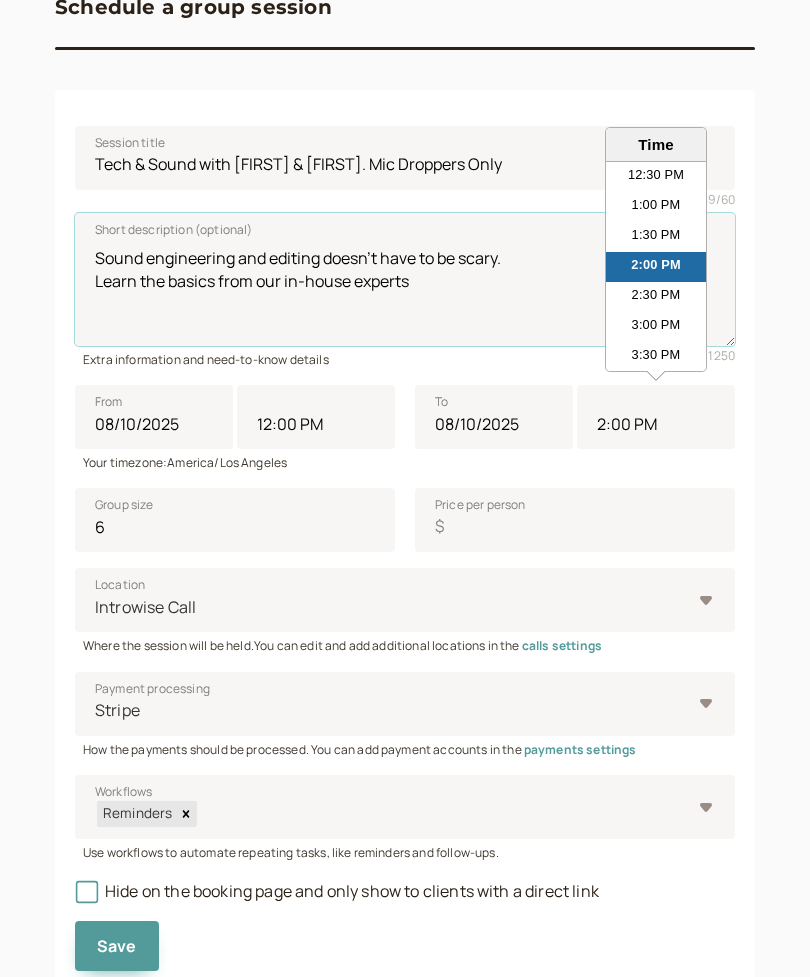 click on "Sound engineering and editing doesn’t have to be scary.
Learn the basics from our in-house experts" at bounding box center (405, 279) 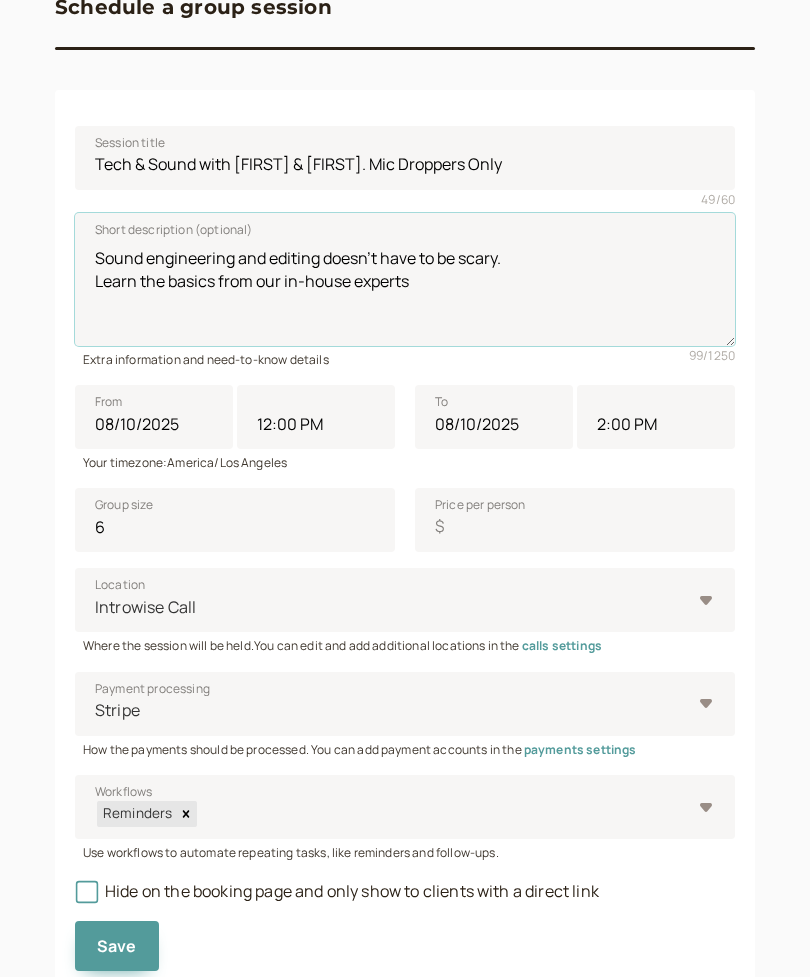 click on "Sound engineering and editing doesn’t have to be scary.
Learn the basics from our in-house experts" at bounding box center (405, 279) 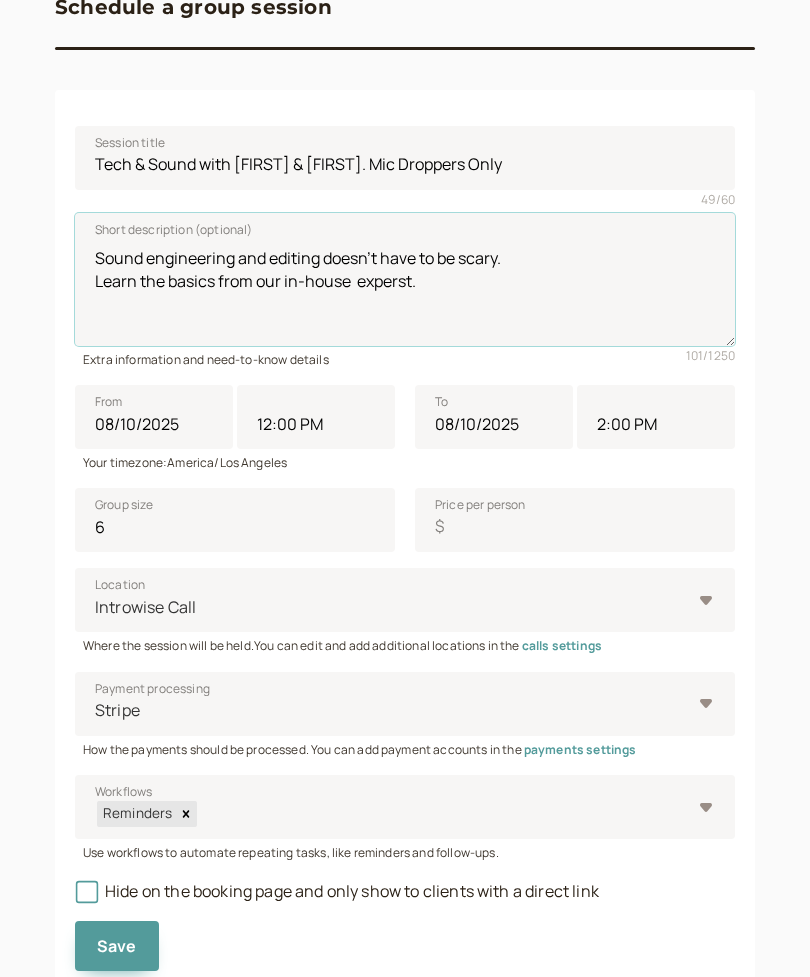 click on "Sound engineering and editing doesn’t have to be scary.
Learn the basics from our in-house  experst." at bounding box center [405, 279] 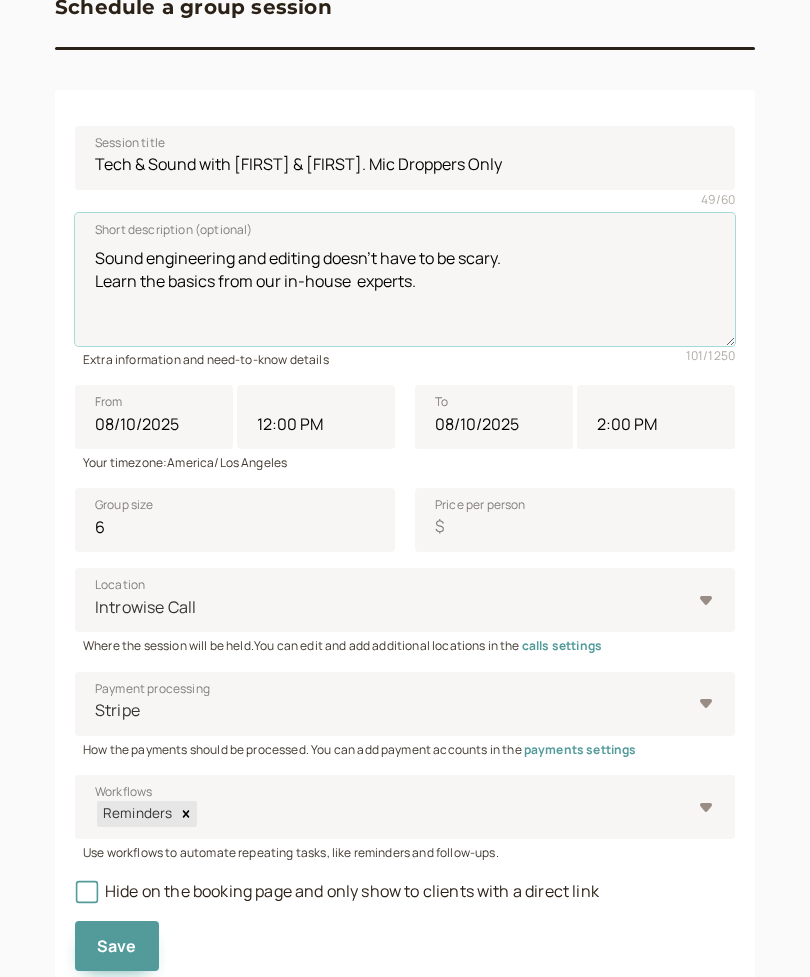 click on "Sound engineering and editing doesn’t have to be scary.
Learn the basics from our in-house  experts." at bounding box center [405, 279] 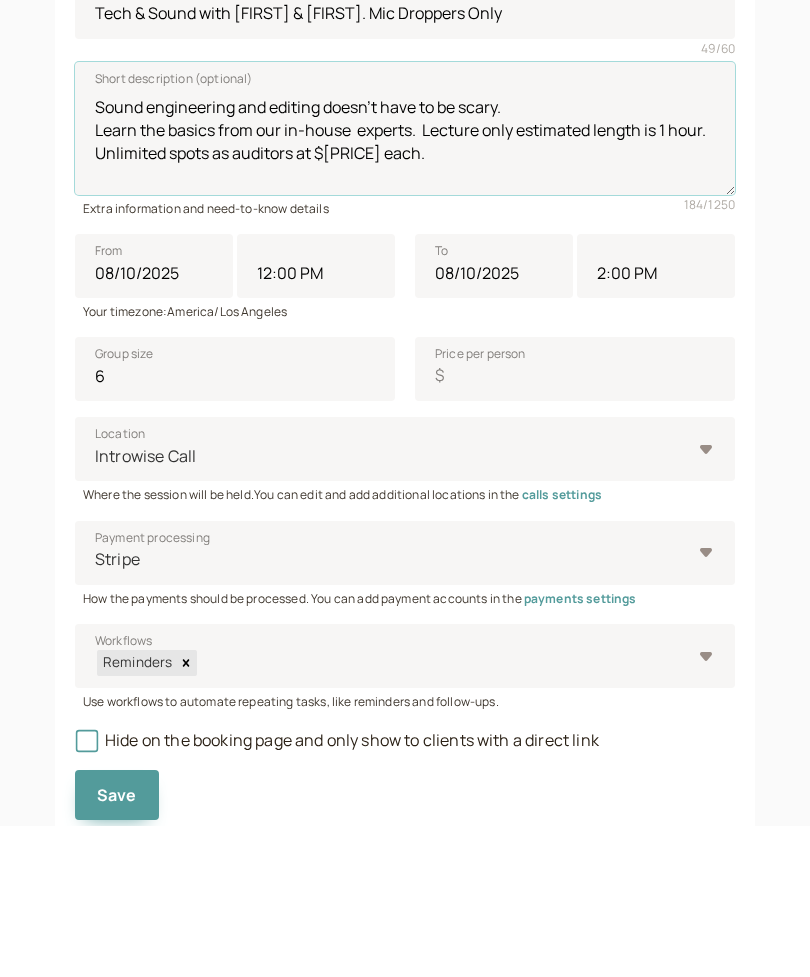 type on "Sound engineering and editing doesn’t have to be scary.
Learn the basics from our in-house  experts.  Lecture only estimated length is 1 hour. Unlimited spots as auditors at $[PRICE] each." 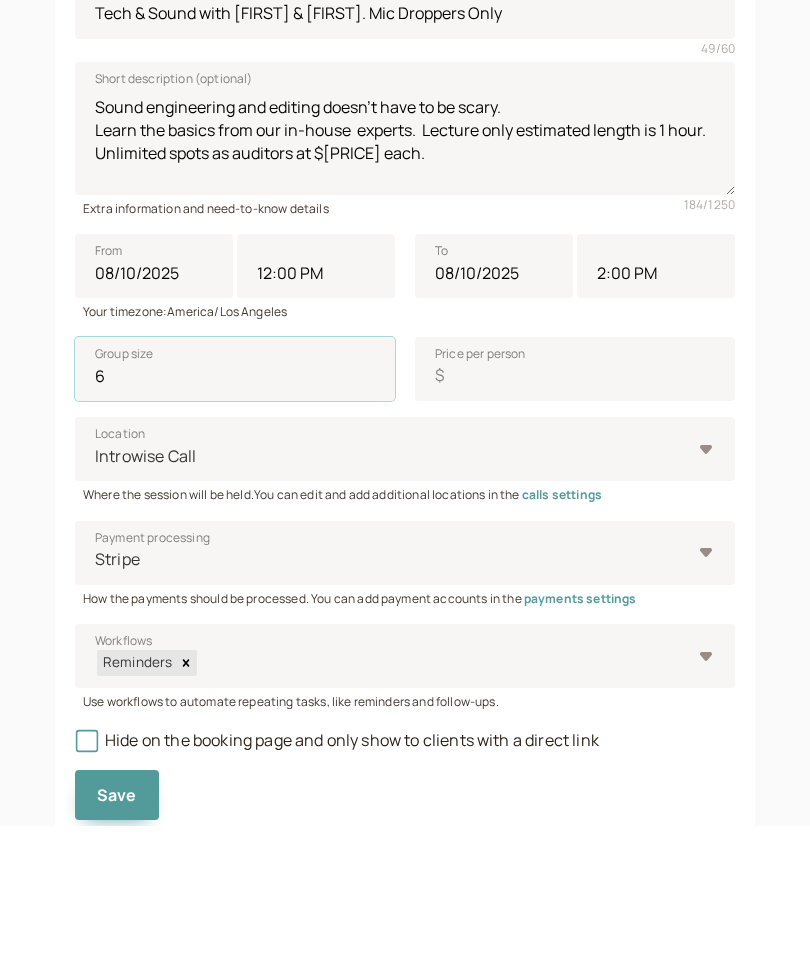 click on "6" at bounding box center [235, 520] 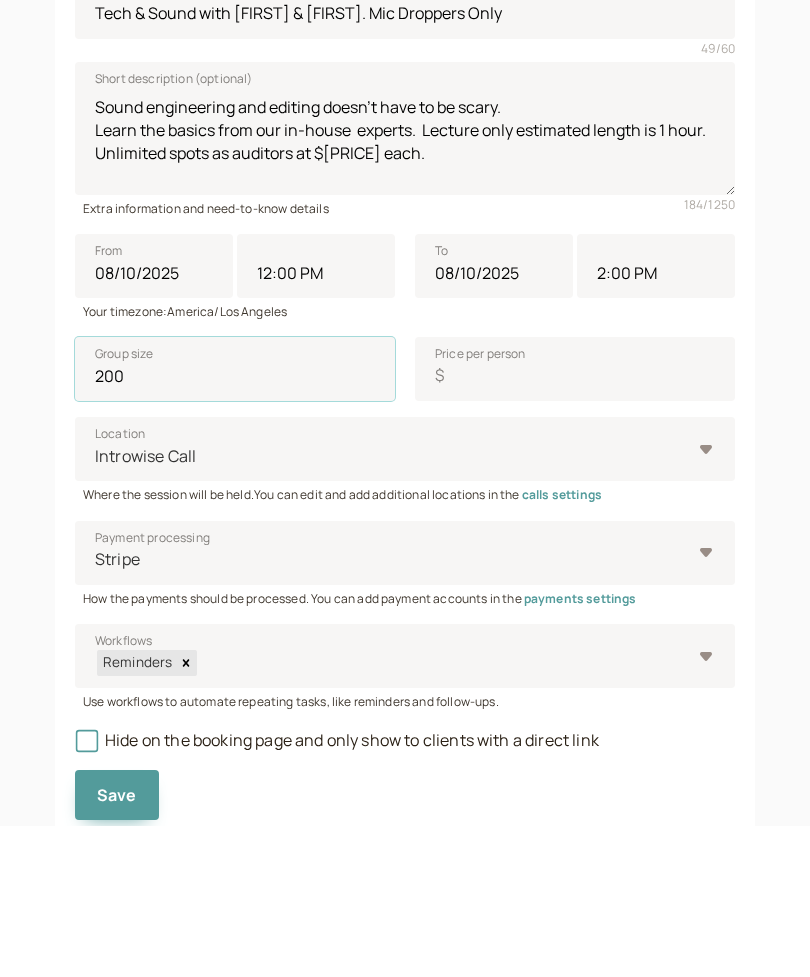 type on "200" 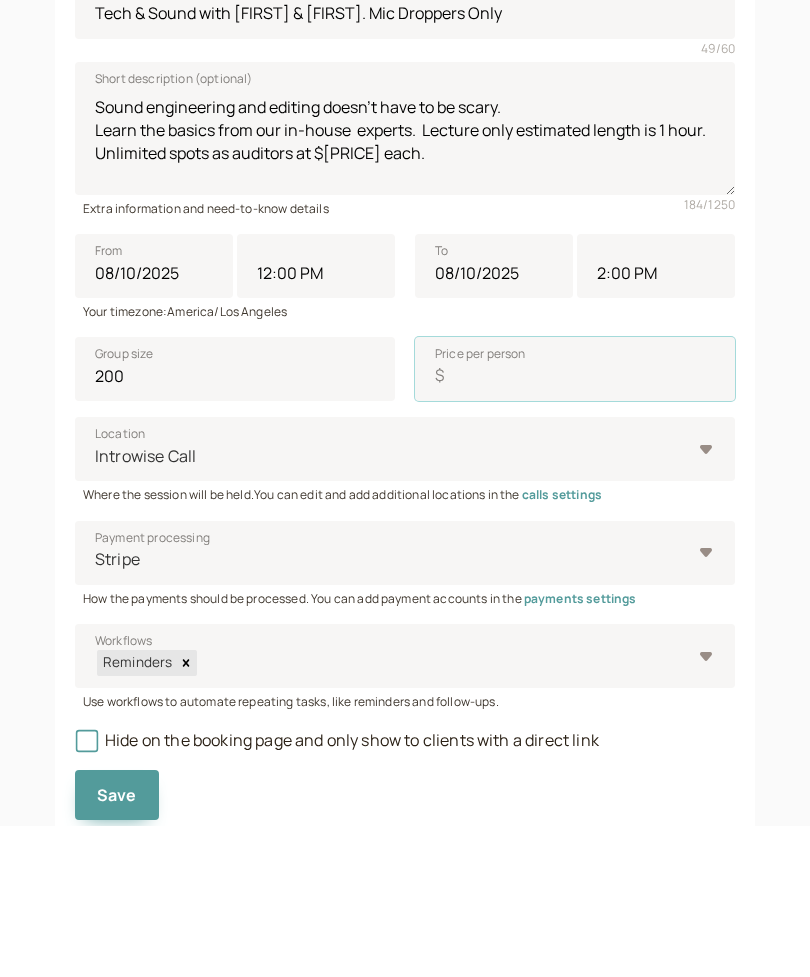 click on "Price per person $" at bounding box center (575, 520) 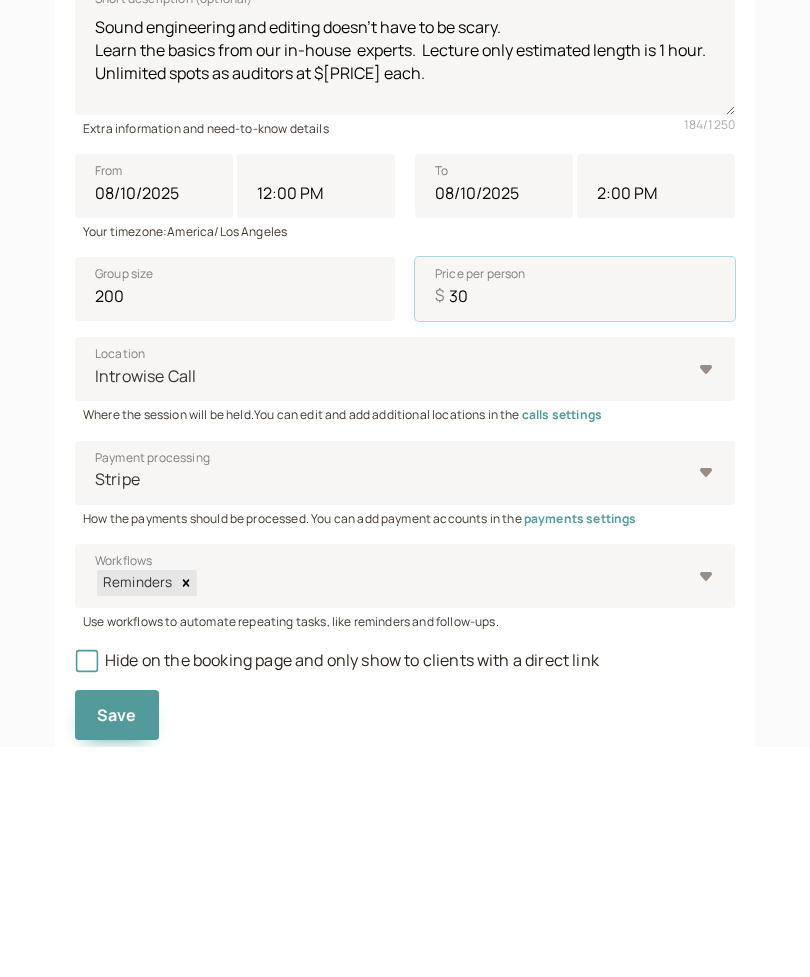 type on "30" 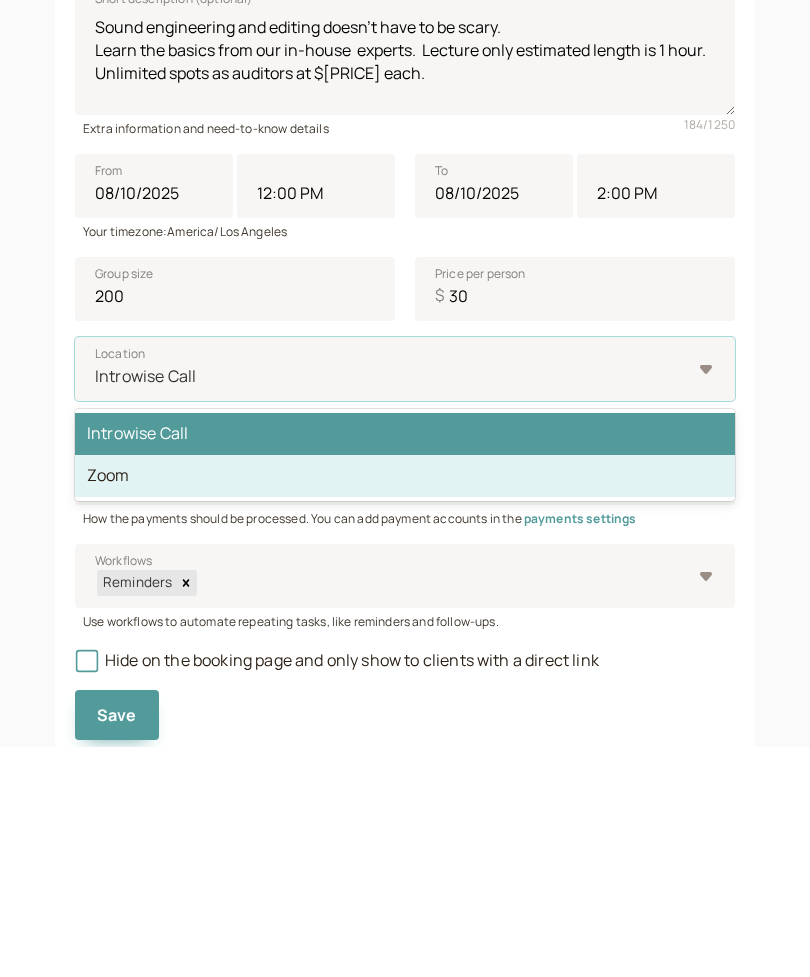 click on "Zoom" at bounding box center (405, 707) 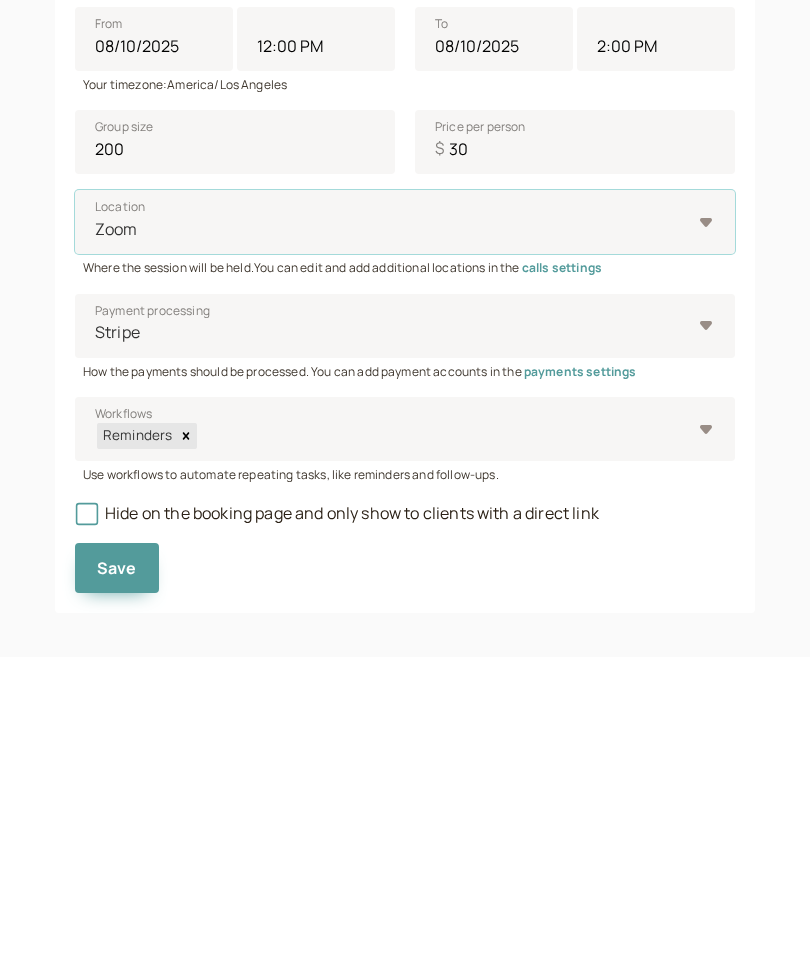 scroll, scrollTop: 249, scrollLeft: 0, axis: vertical 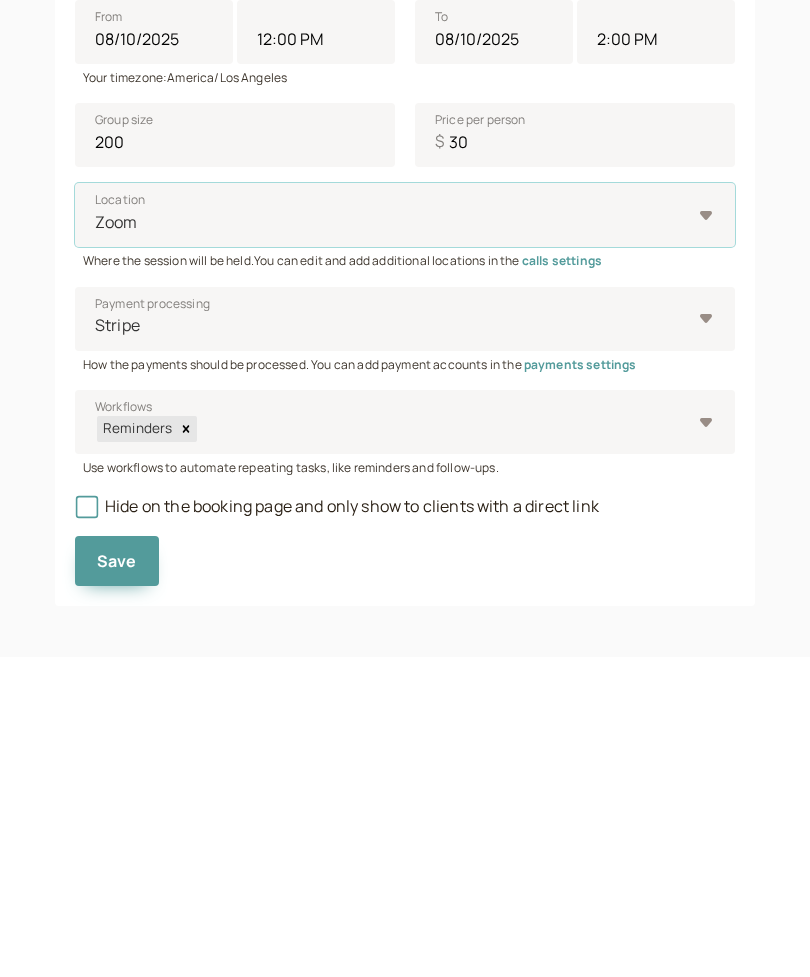 click on "Hide on the booking page and only show to clients with a direct link" at bounding box center (337, 826) 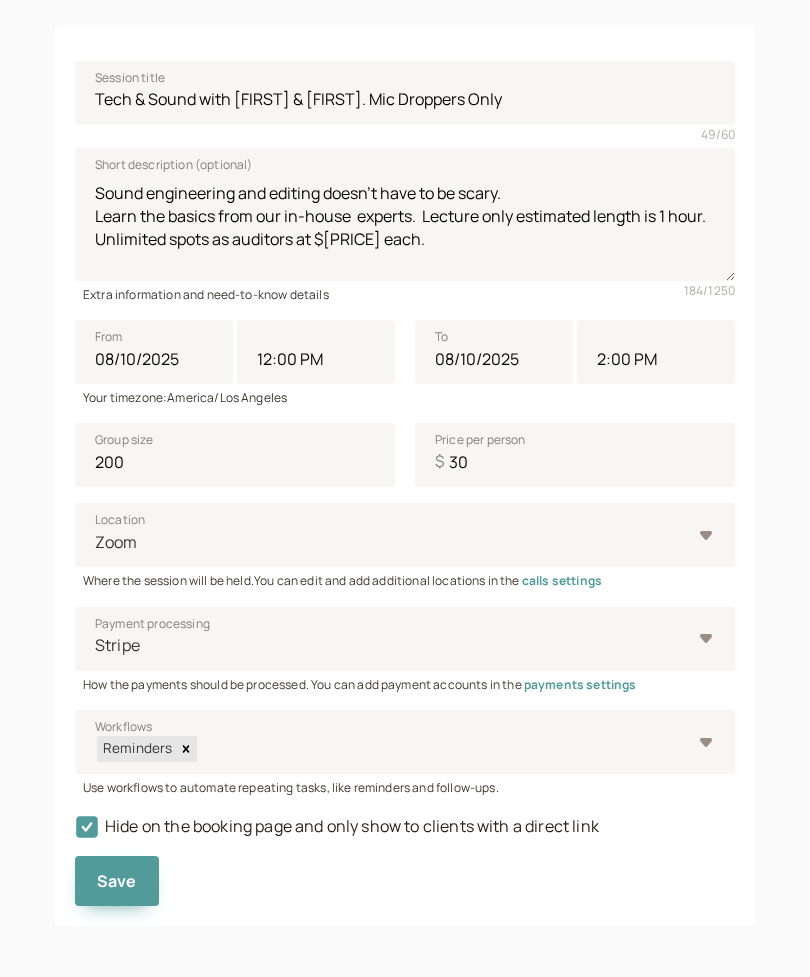 click on "Save" at bounding box center (117, 881) 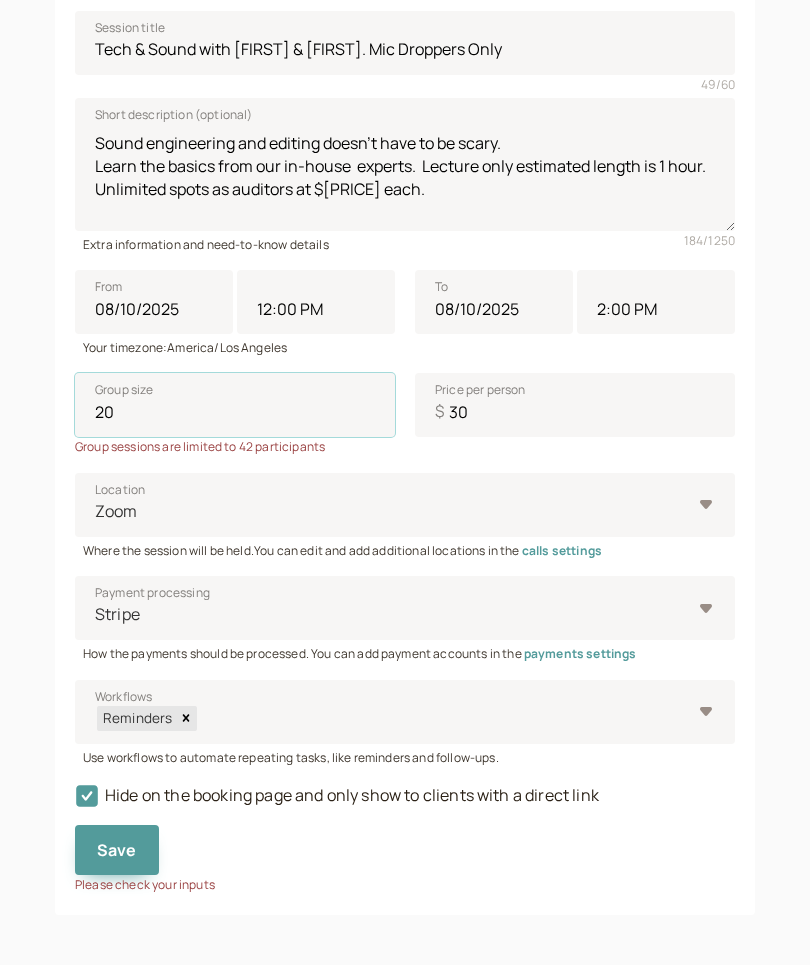 scroll, scrollTop: 249, scrollLeft: 0, axis: vertical 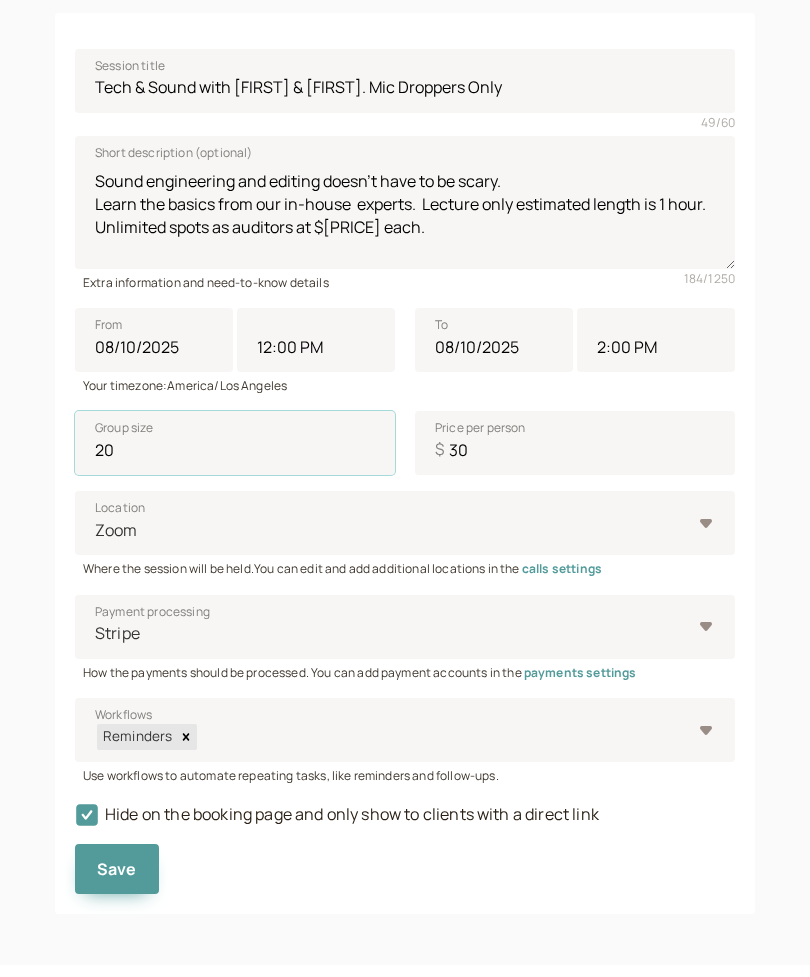 type on "2" 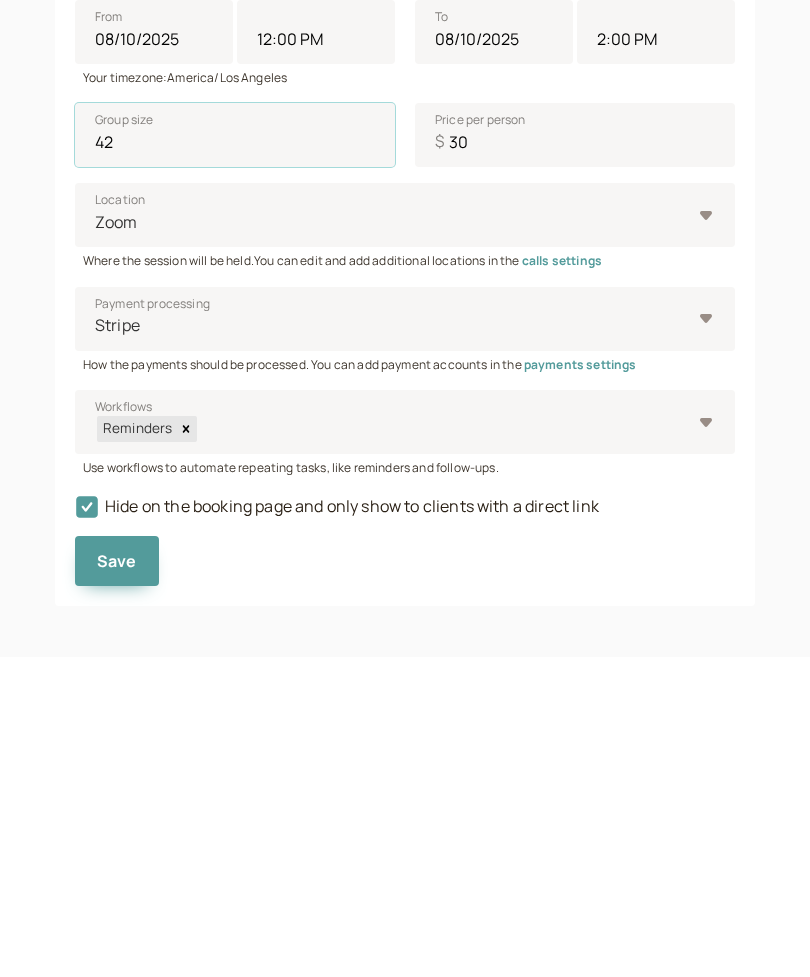 type on "42" 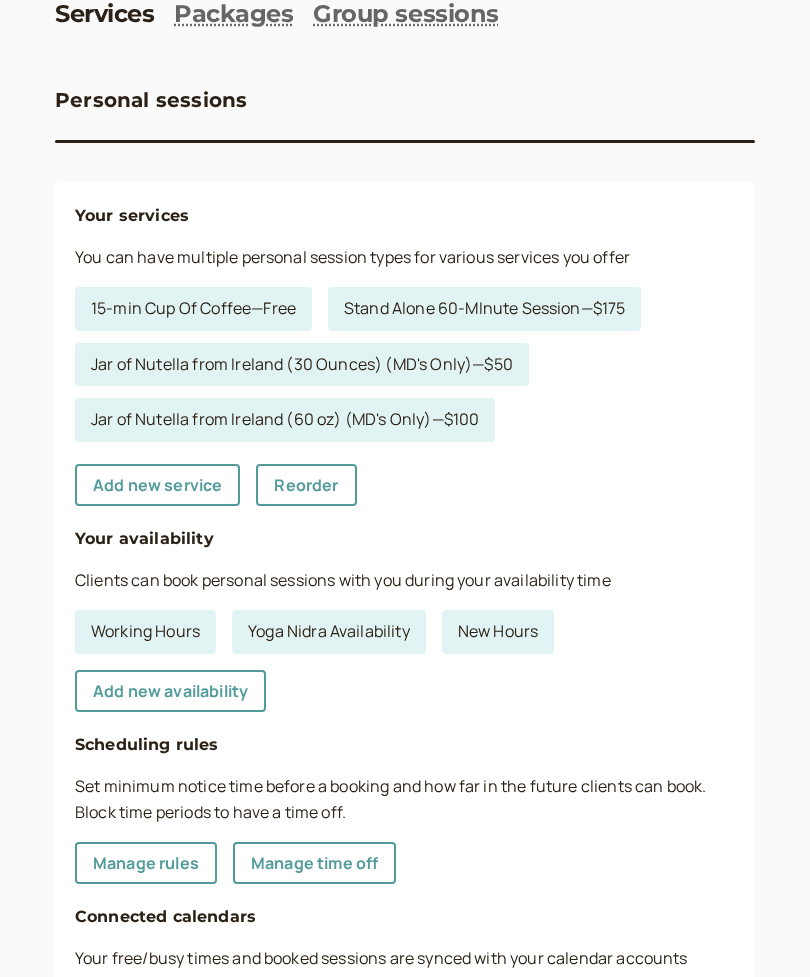 scroll, scrollTop: 0, scrollLeft: 0, axis: both 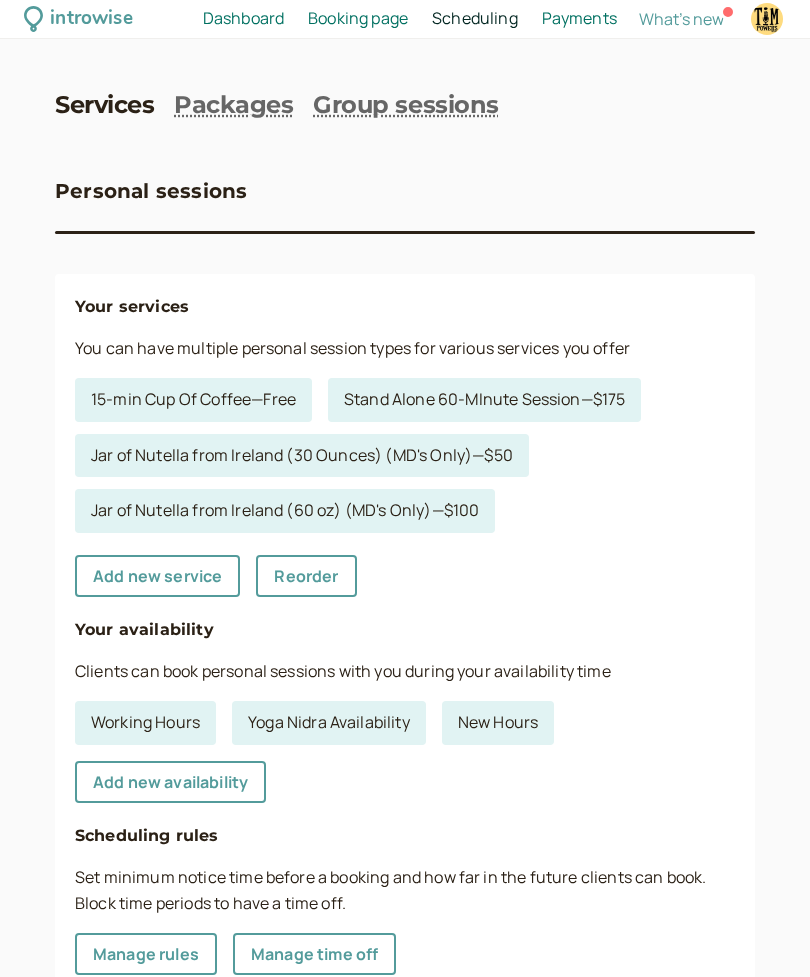 click on "Group sessions" at bounding box center (405, 105) 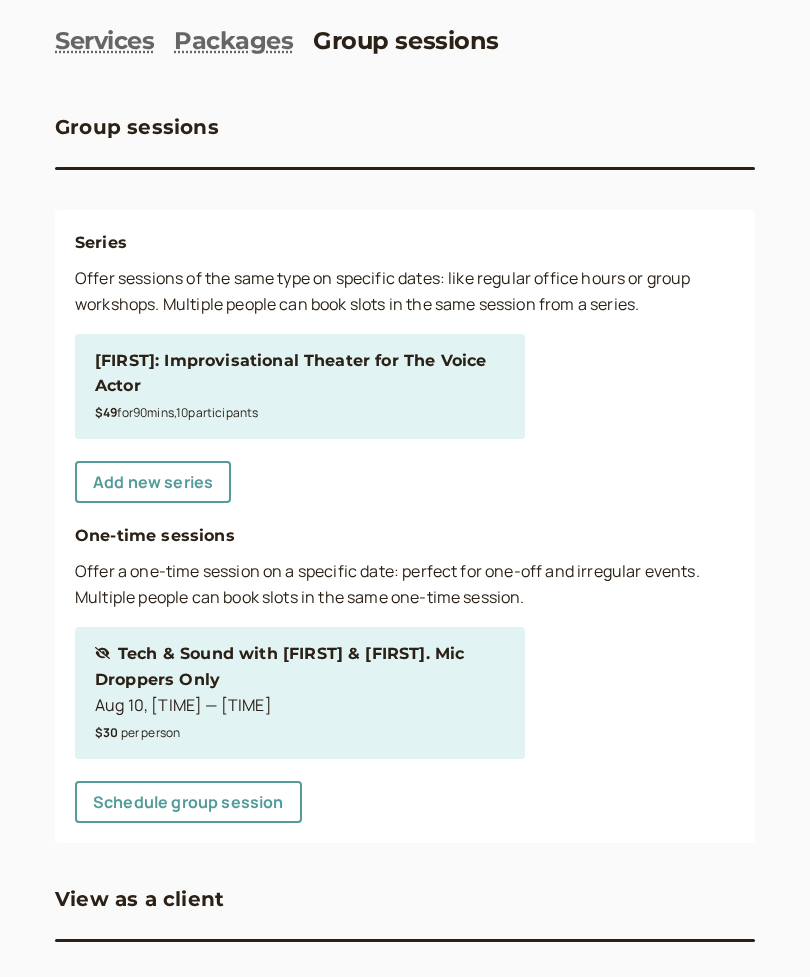 scroll, scrollTop: 84, scrollLeft: 0, axis: vertical 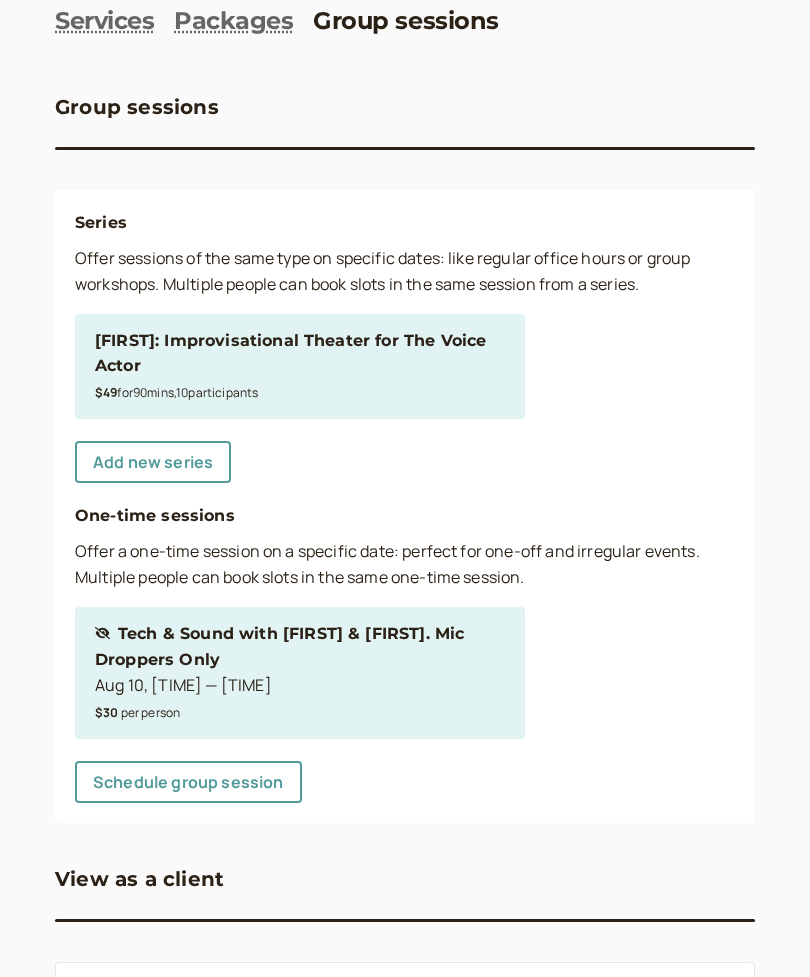 click on "Schedule group session" at bounding box center [188, 782] 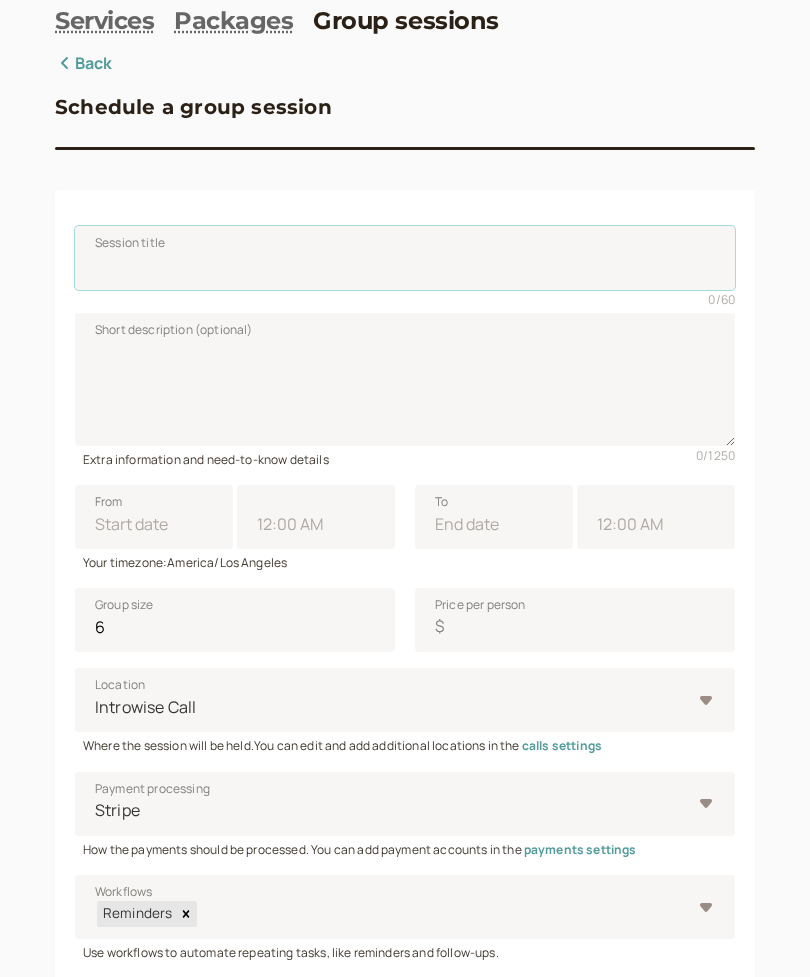 click on "Session title" at bounding box center (405, 258) 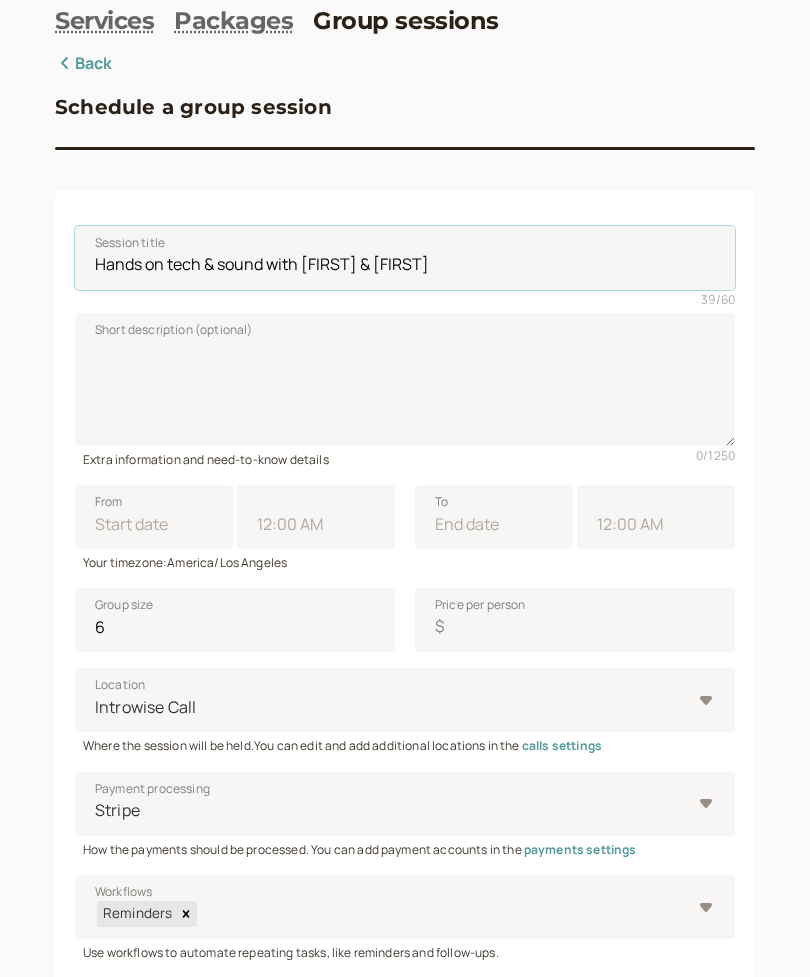 type on "Hands on tech & sound with [FIRST] & [FIRST]" 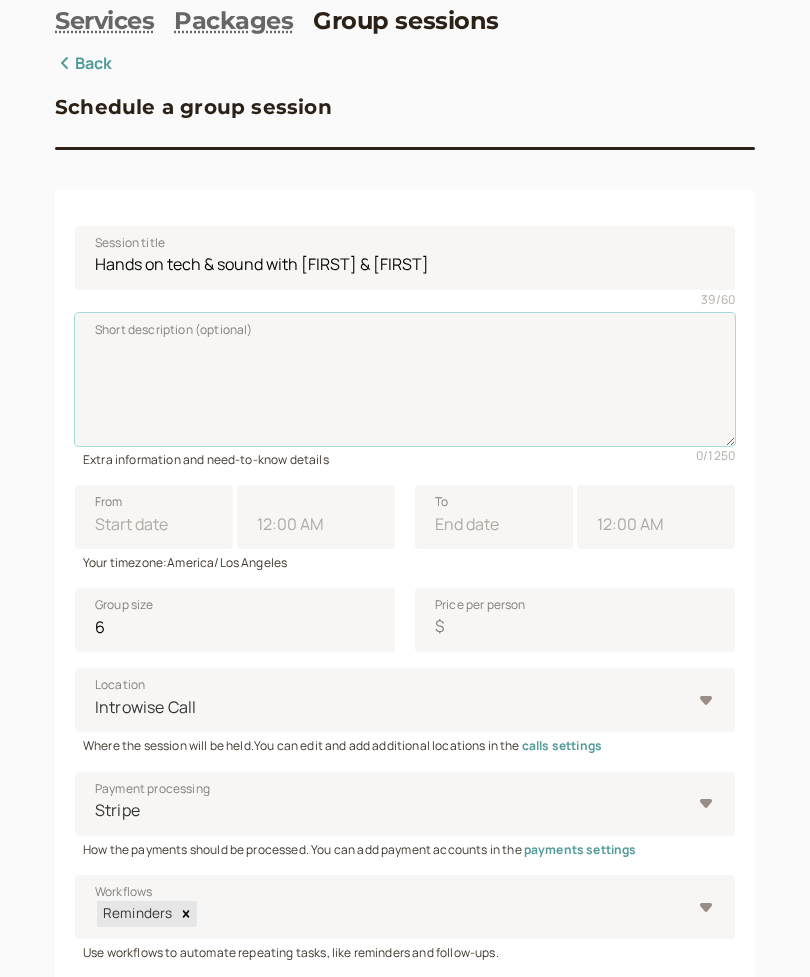 click on "Short description (optional)" at bounding box center [405, 379] 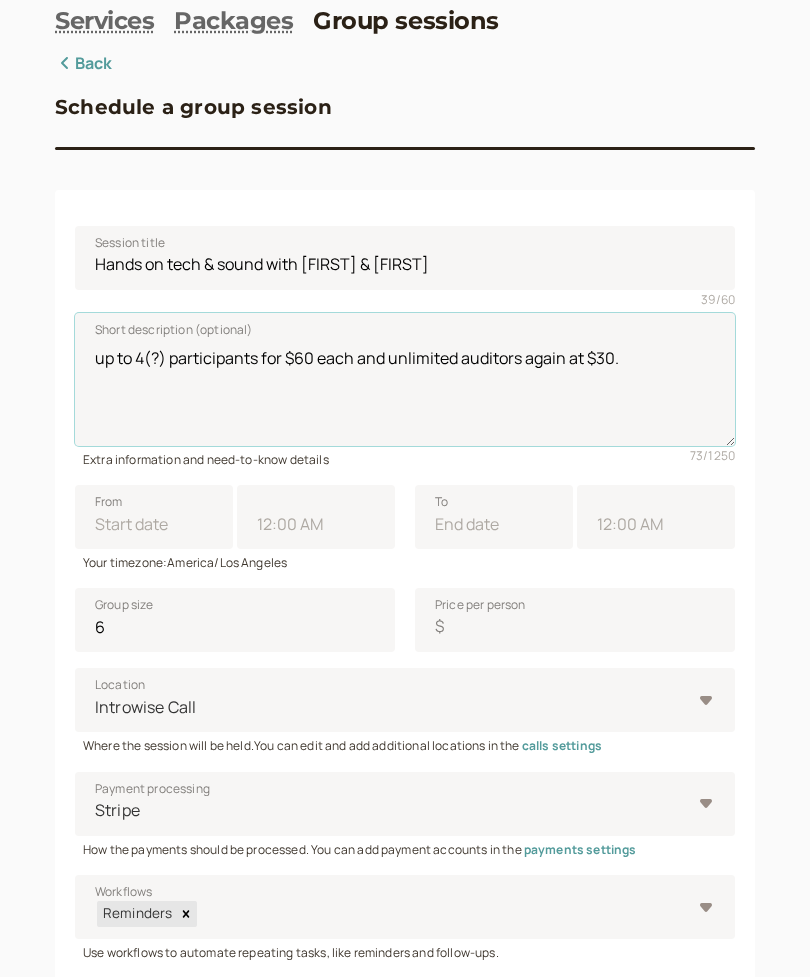 click on "up to 4(?) participants for $60 each and unlimited auditors again at $30." at bounding box center [405, 379] 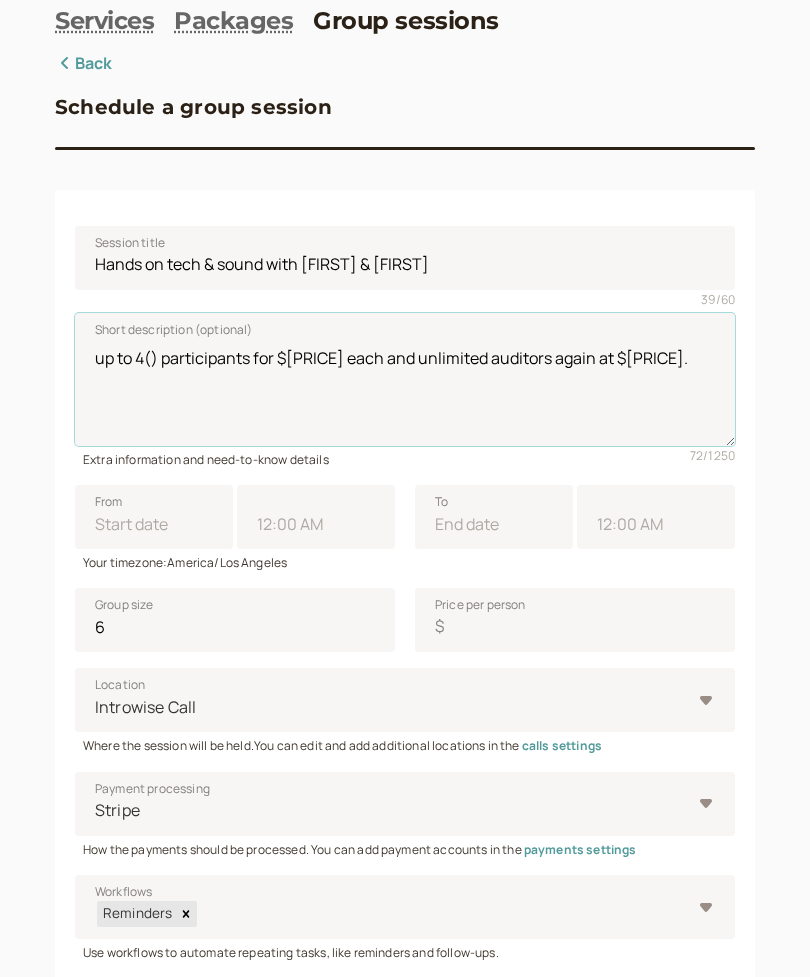 click on "up to 4() participants for $[PRICE] each and unlimited auditors again at $[PRICE]." at bounding box center [405, 379] 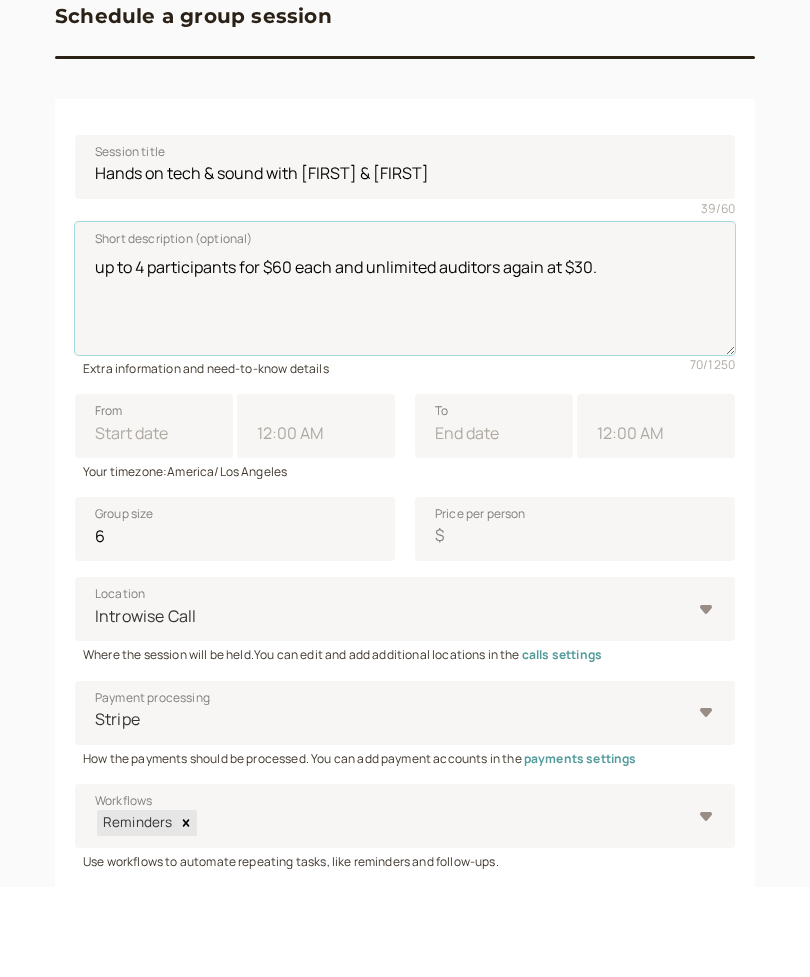 type on "up to 4 participants for $60 each and unlimited auditors again at $30." 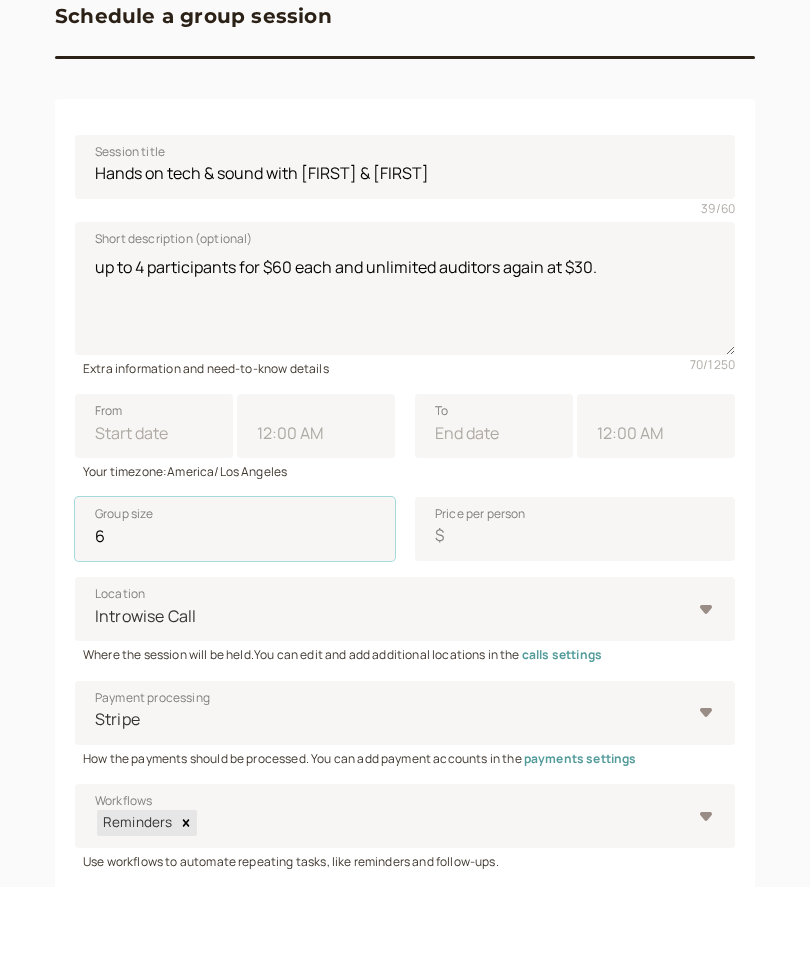 click on "6" at bounding box center [235, 620] 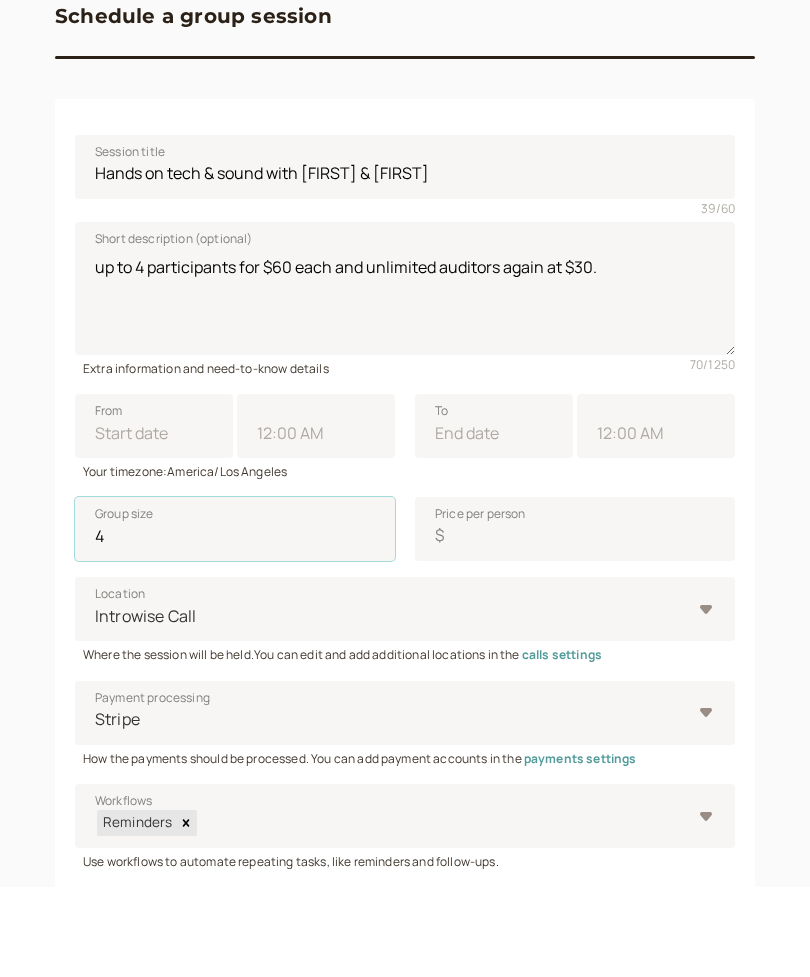 type on "4" 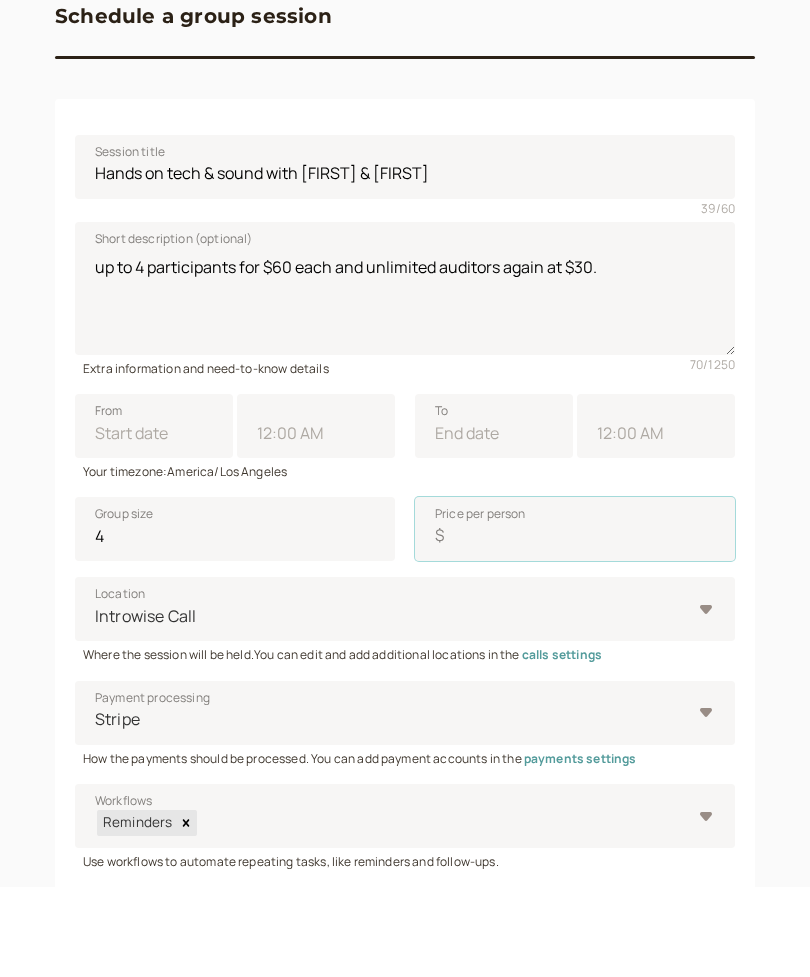 click on "Price per person $" at bounding box center [575, 620] 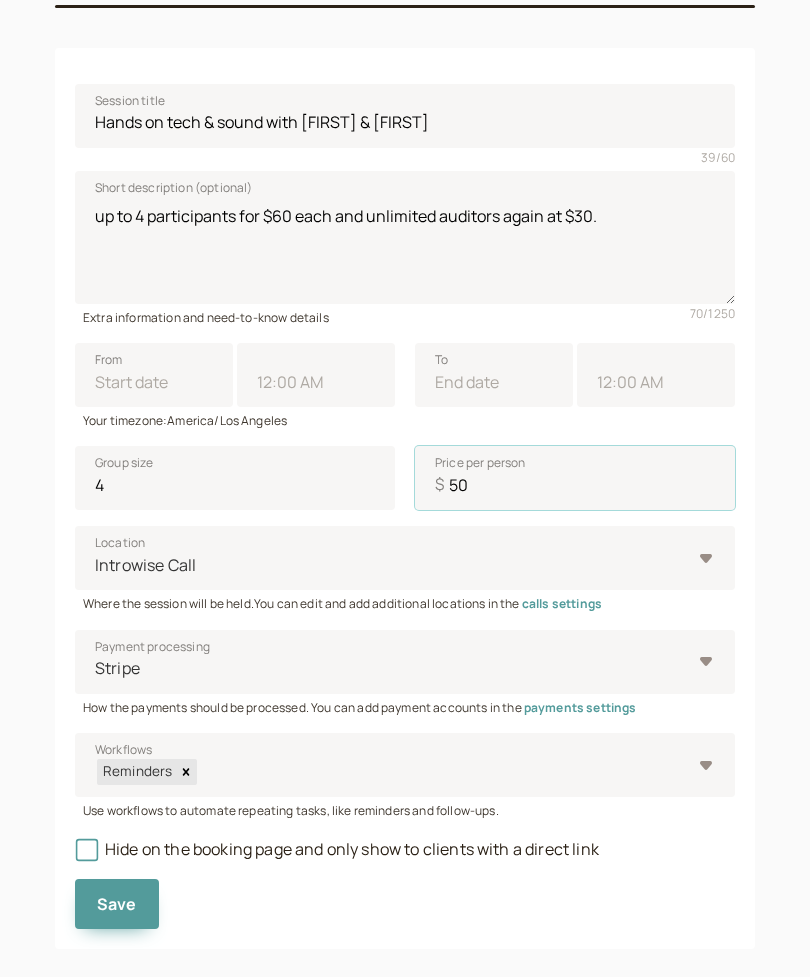 scroll, scrollTop: 226, scrollLeft: 0, axis: vertical 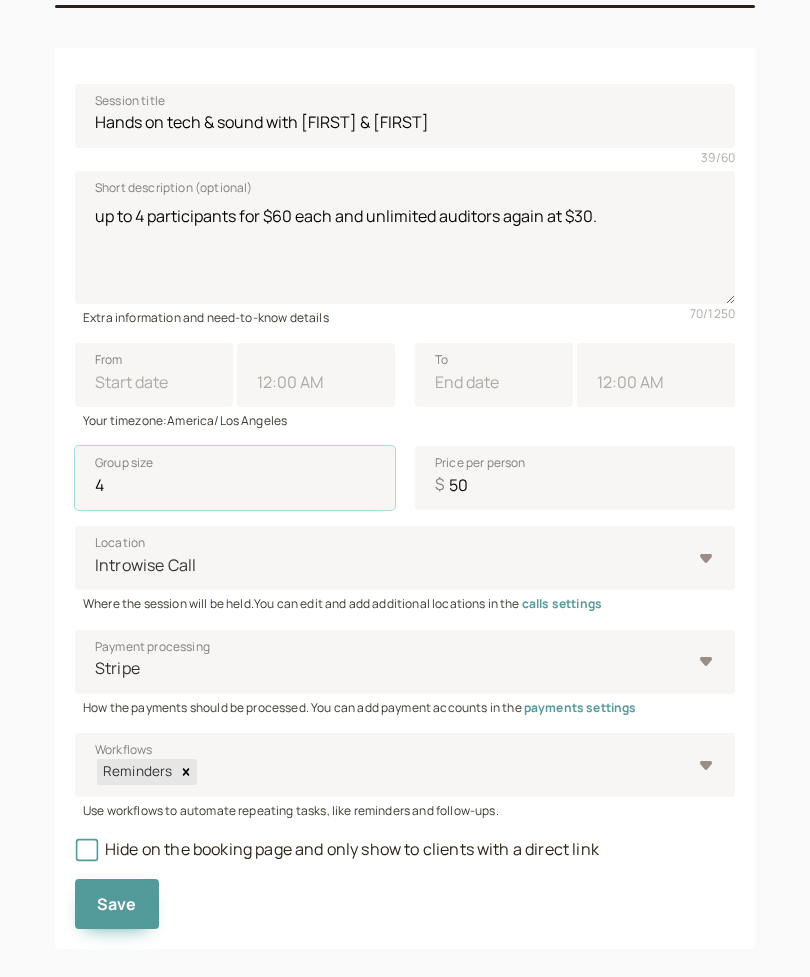 click on "4" at bounding box center [235, 478] 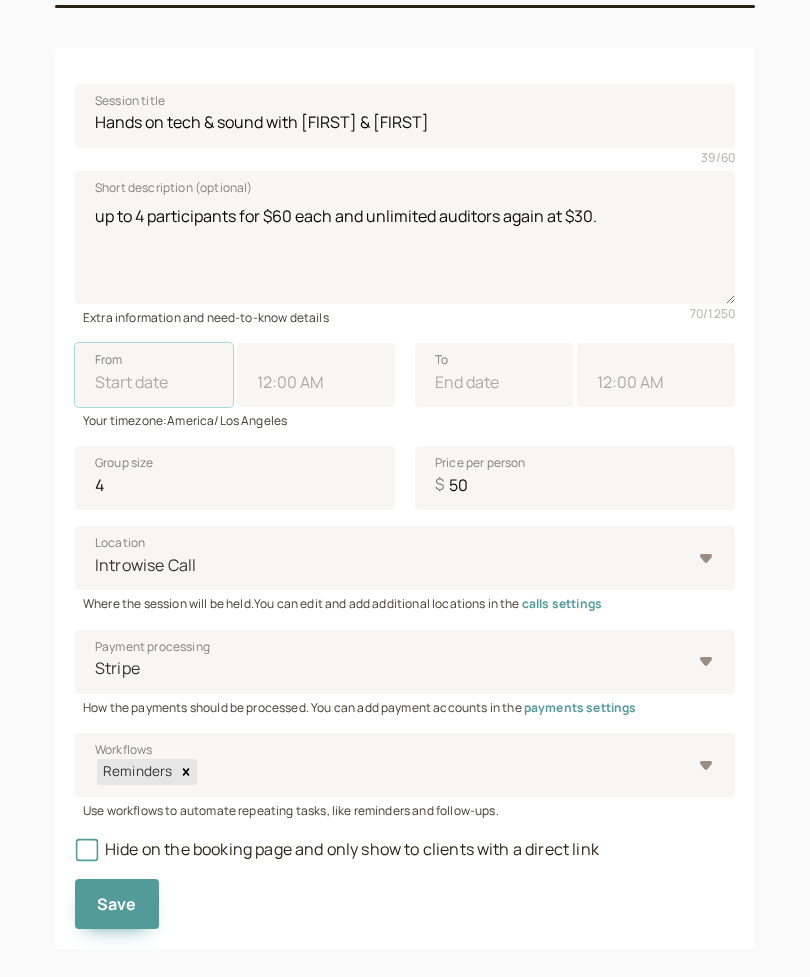click on "From" at bounding box center (154, 375) 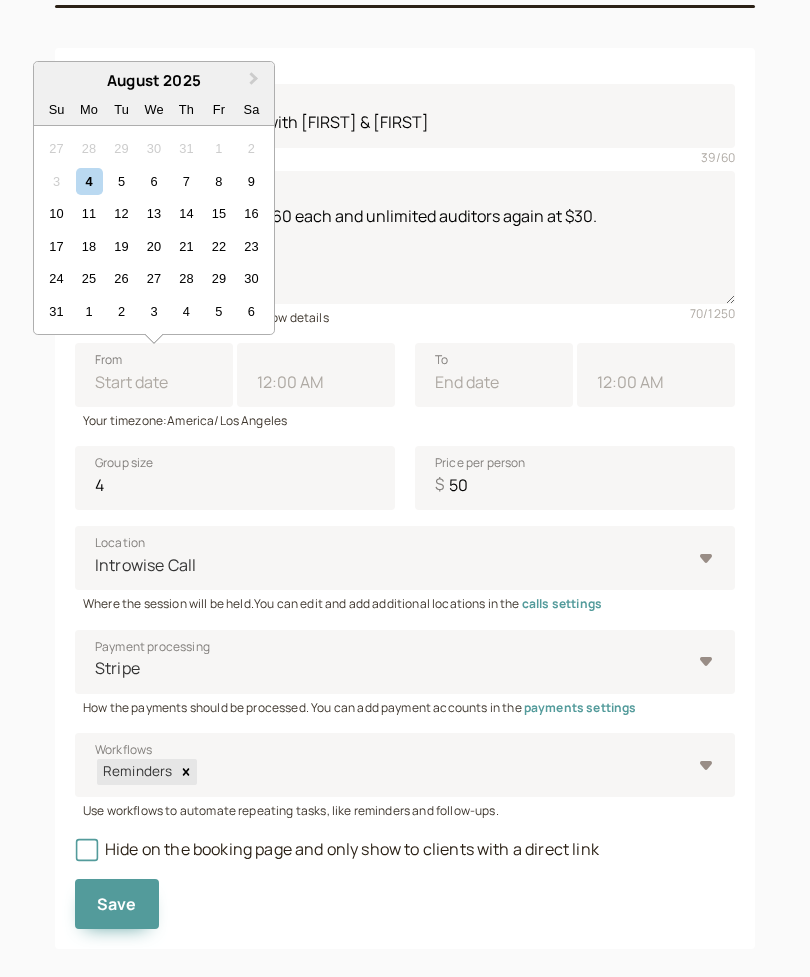 click on "14" at bounding box center (186, 213) 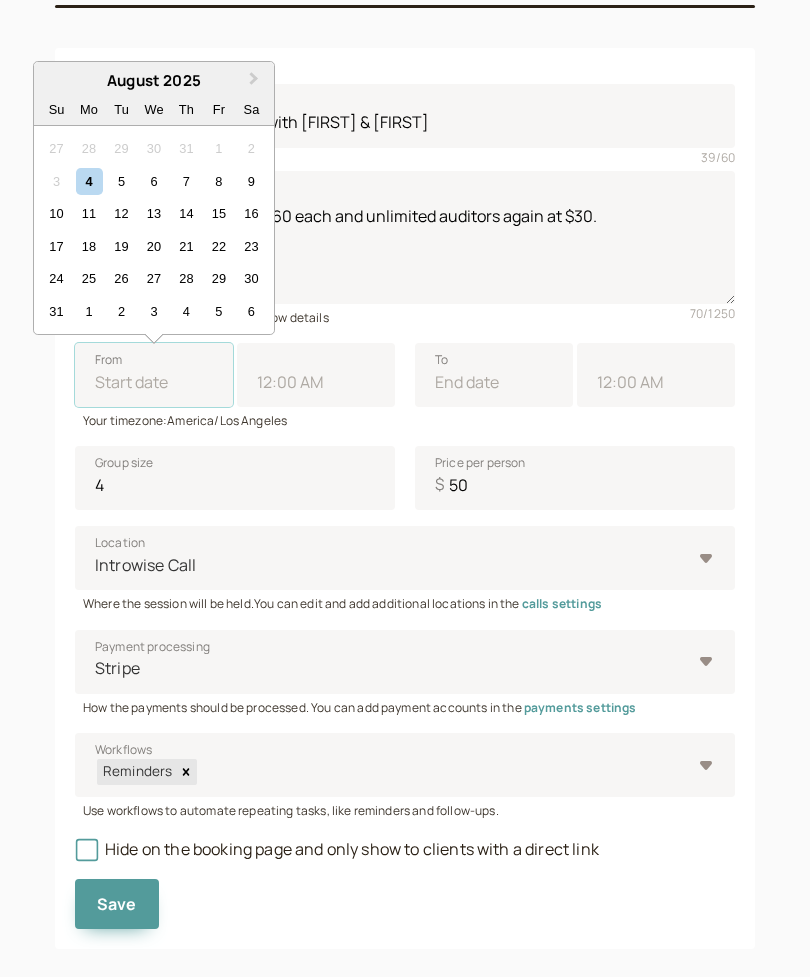 type on "08/14/2025" 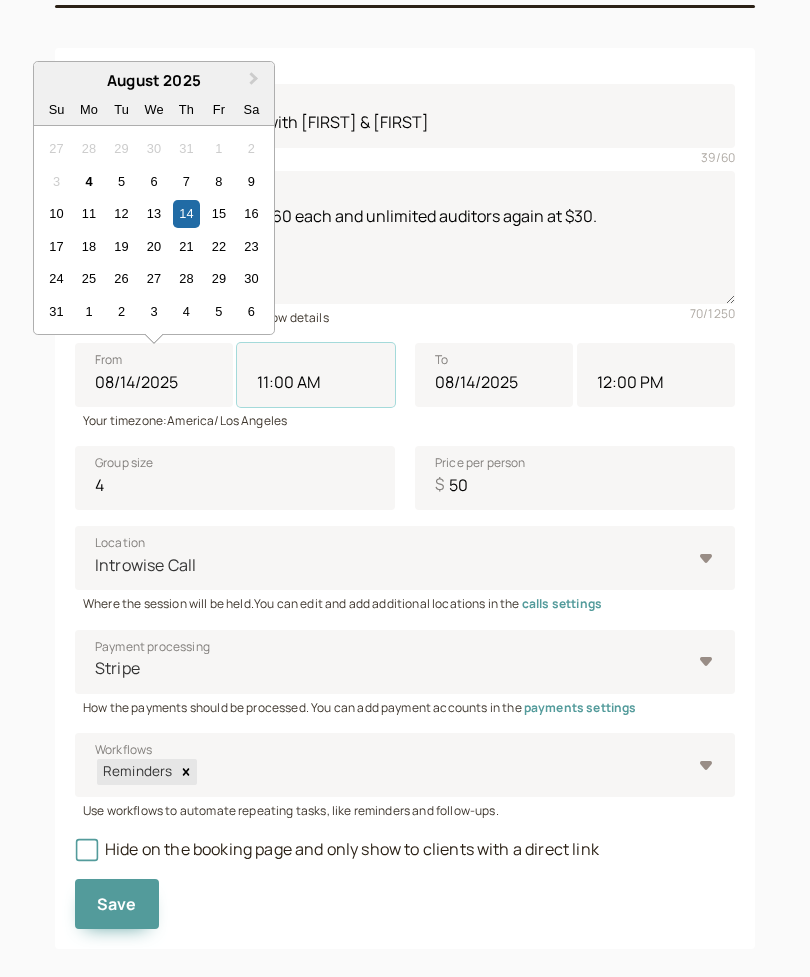click on "11:00 AM" at bounding box center (316, 375) 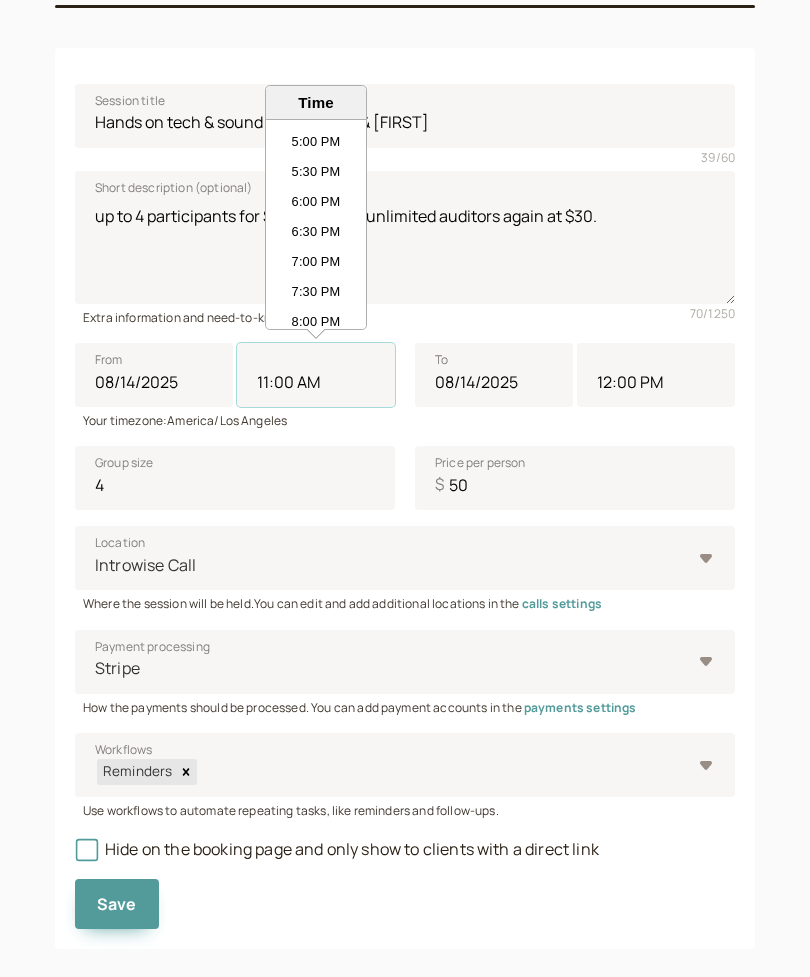 scroll, scrollTop: 1012, scrollLeft: 0, axis: vertical 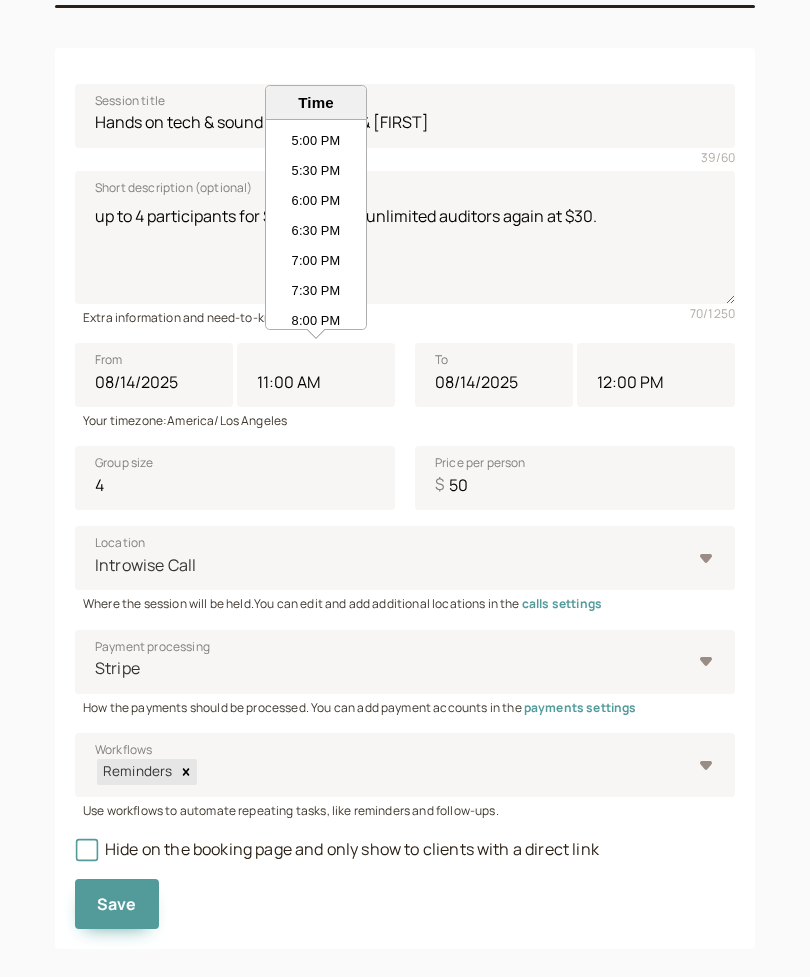 click on "7:00 PM" at bounding box center [316, 263] 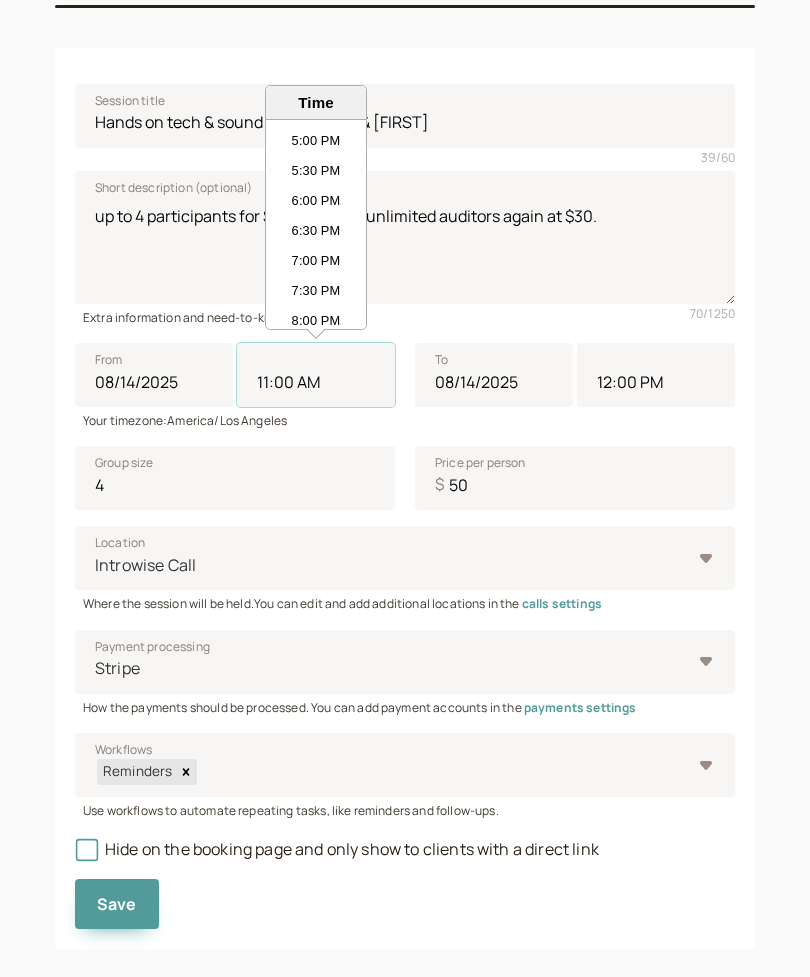 type on "7:00 PM" 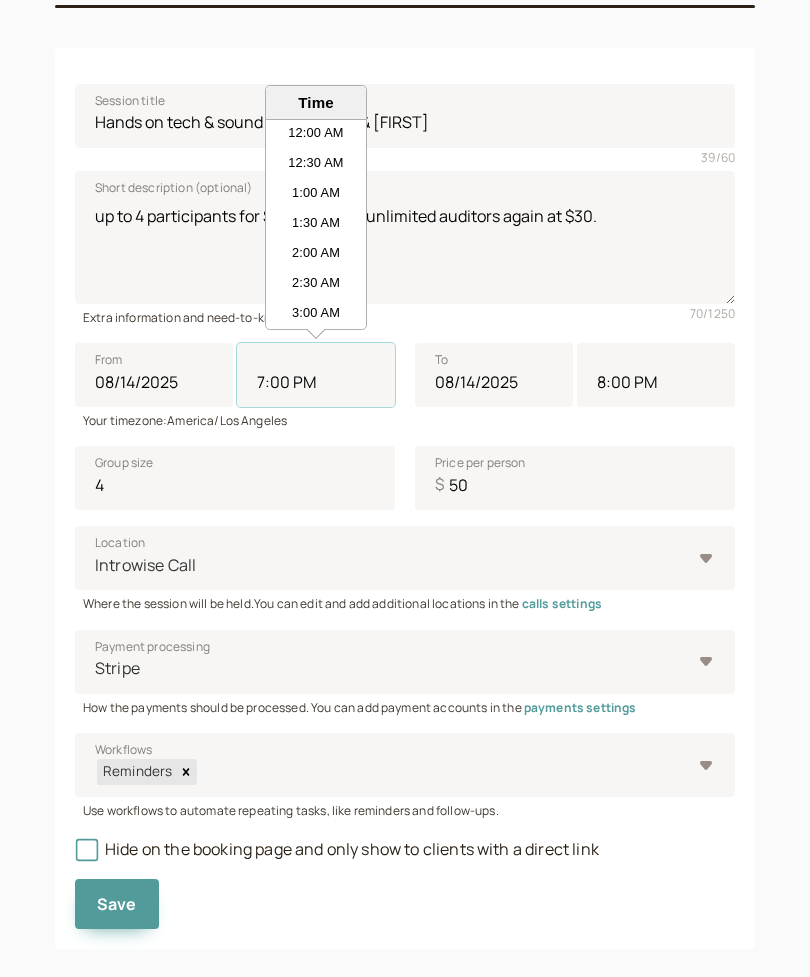 scroll, scrollTop: 1050, scrollLeft: 0, axis: vertical 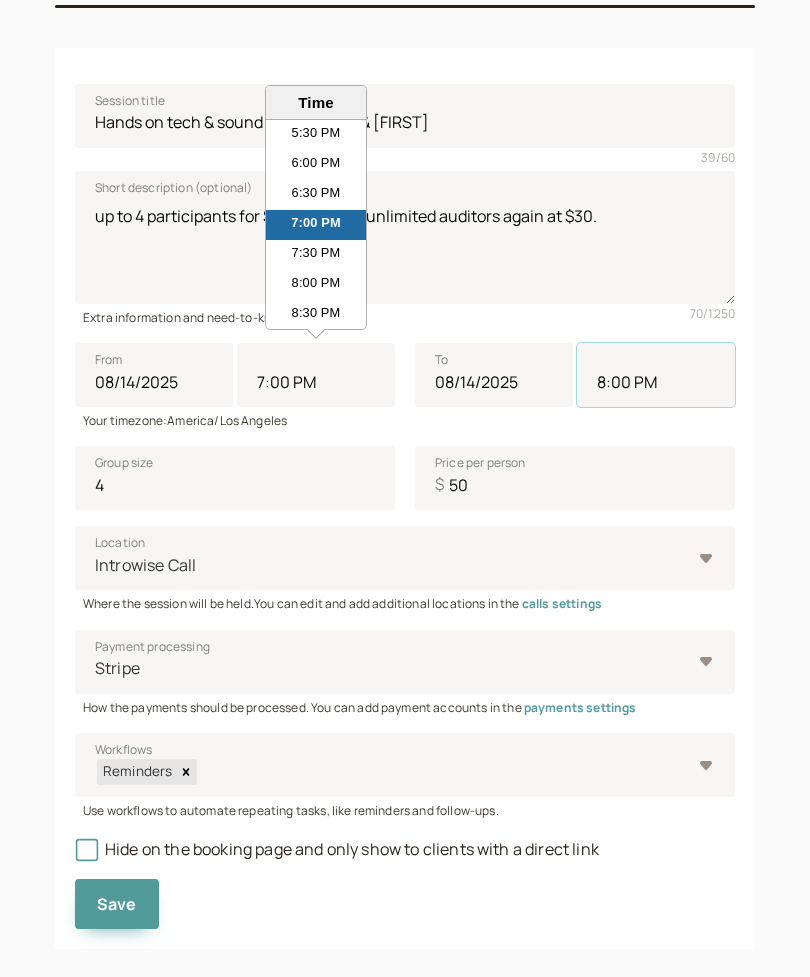 click on "8:00 PM" at bounding box center [656, 375] 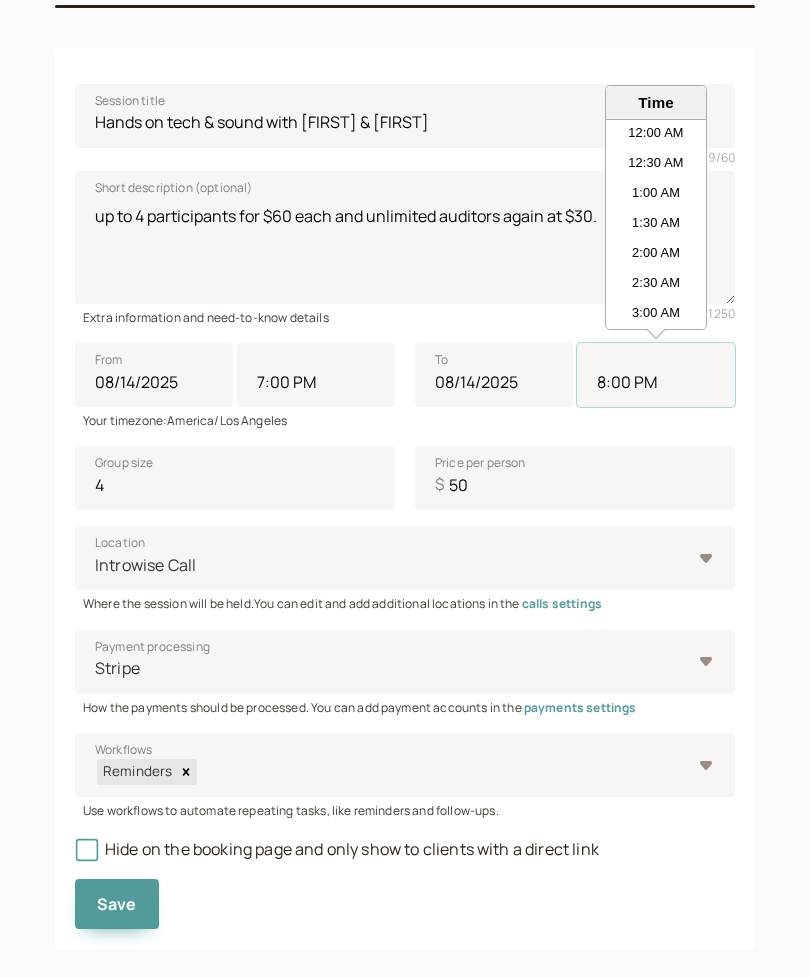 scroll, scrollTop: 1110, scrollLeft: 0, axis: vertical 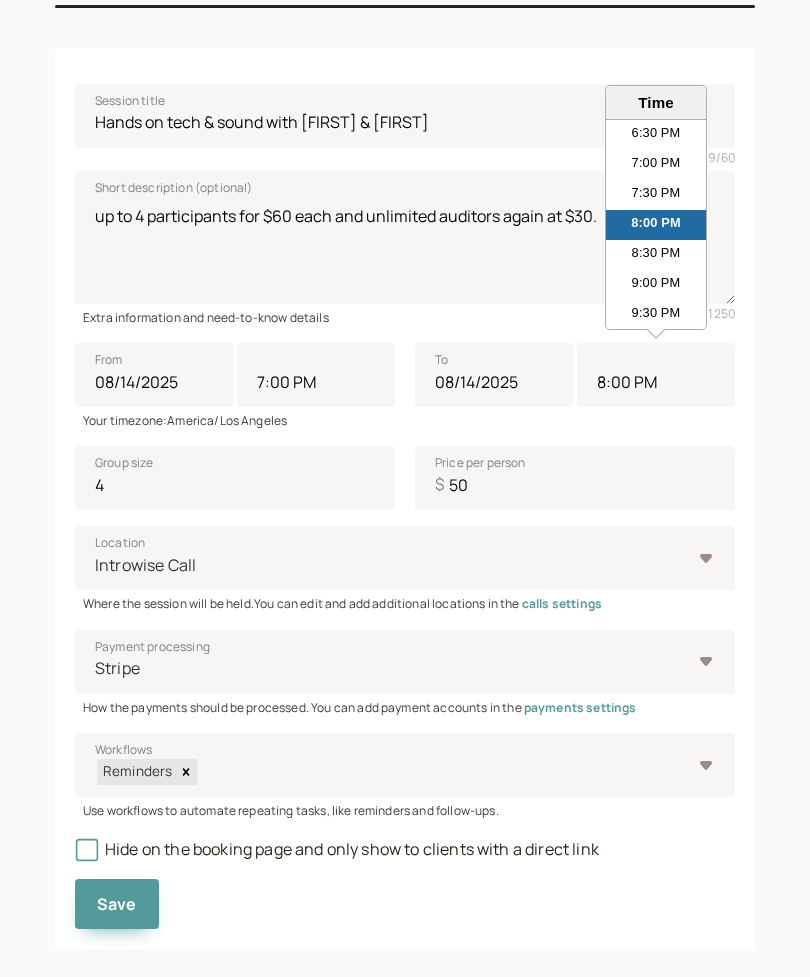 click on "9:00 PM" at bounding box center (656, 285) 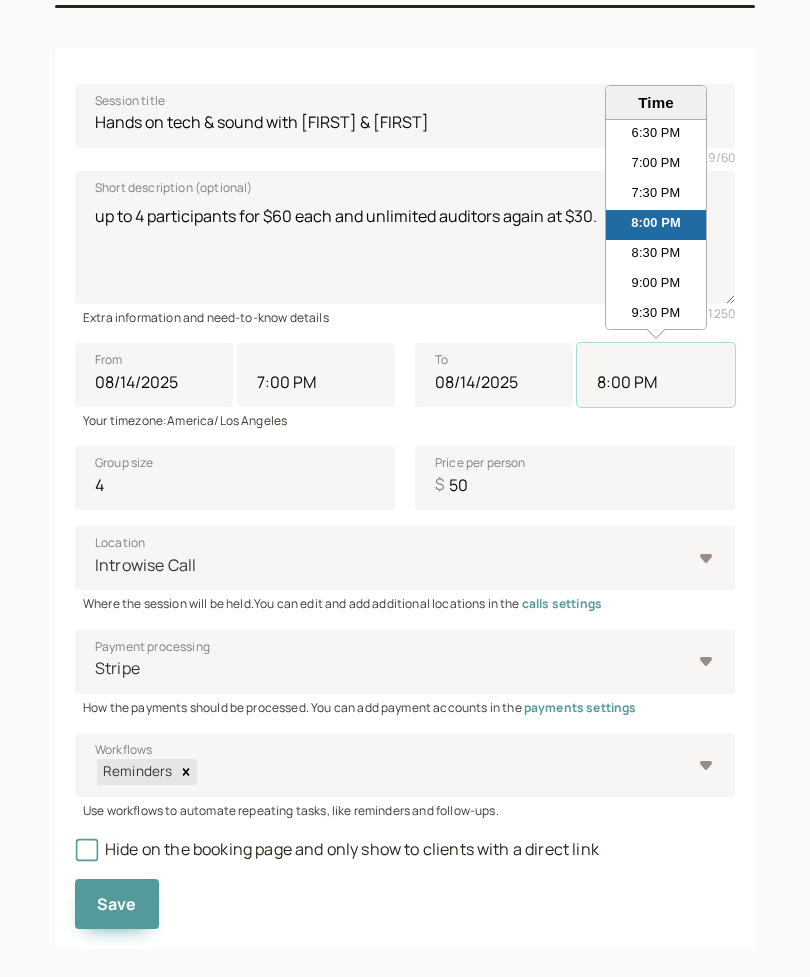 type on "9:00 PM" 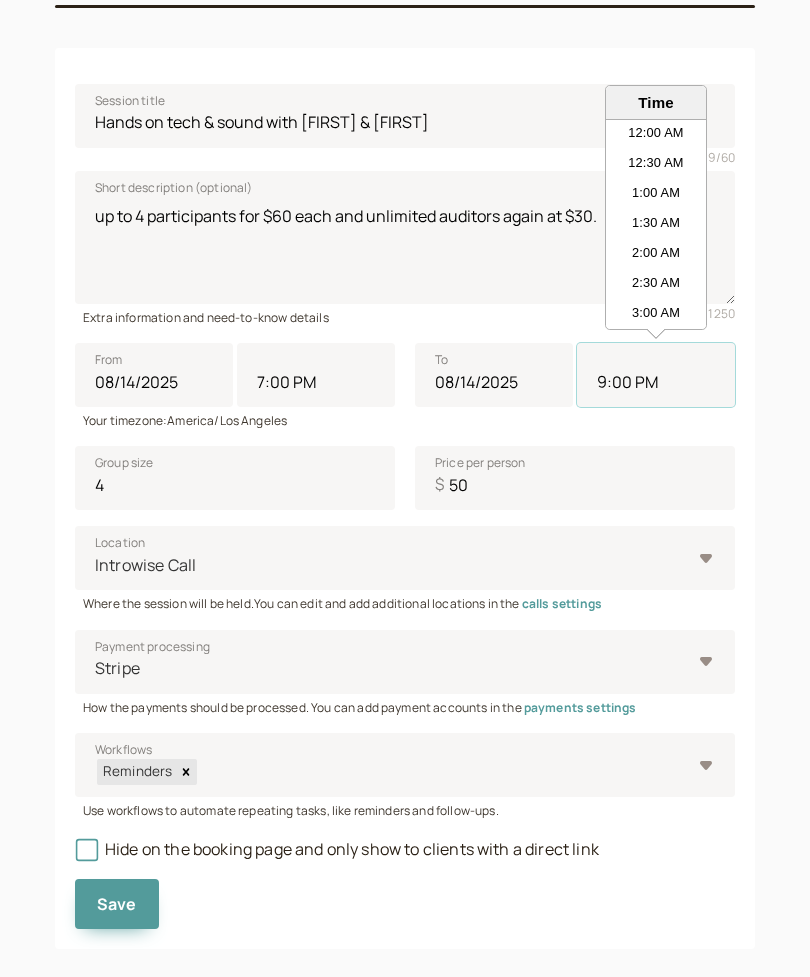 scroll, scrollTop: 1170, scrollLeft: 0, axis: vertical 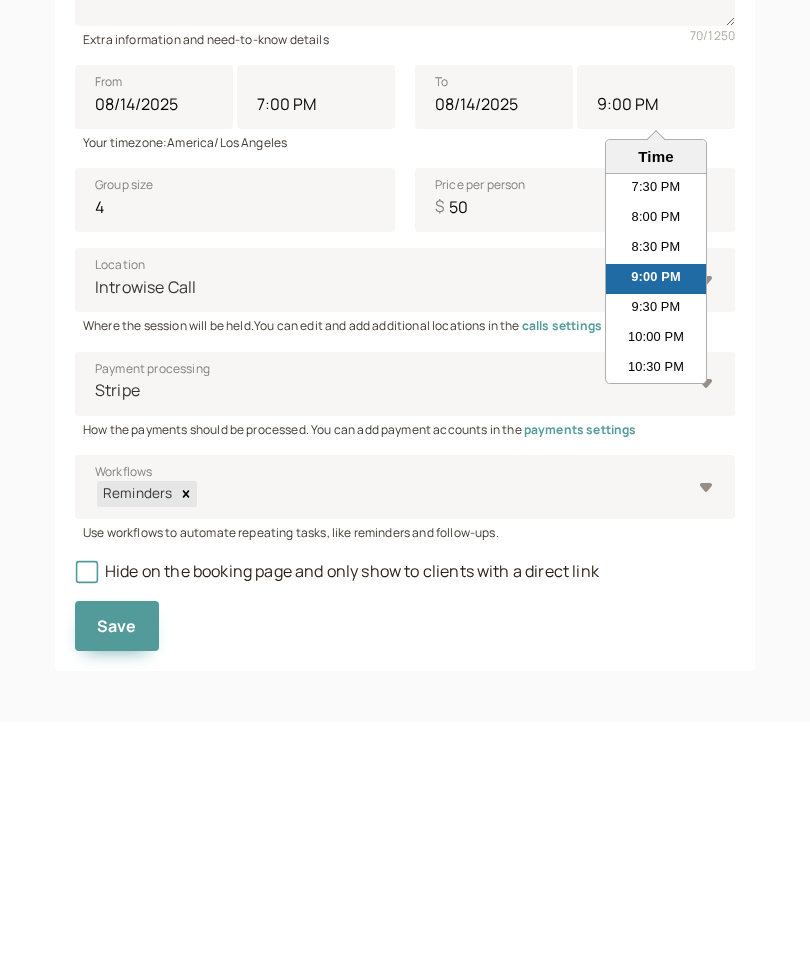 click on "Hide on the booking page and only show to clients with a direct link" at bounding box center (337, 826) 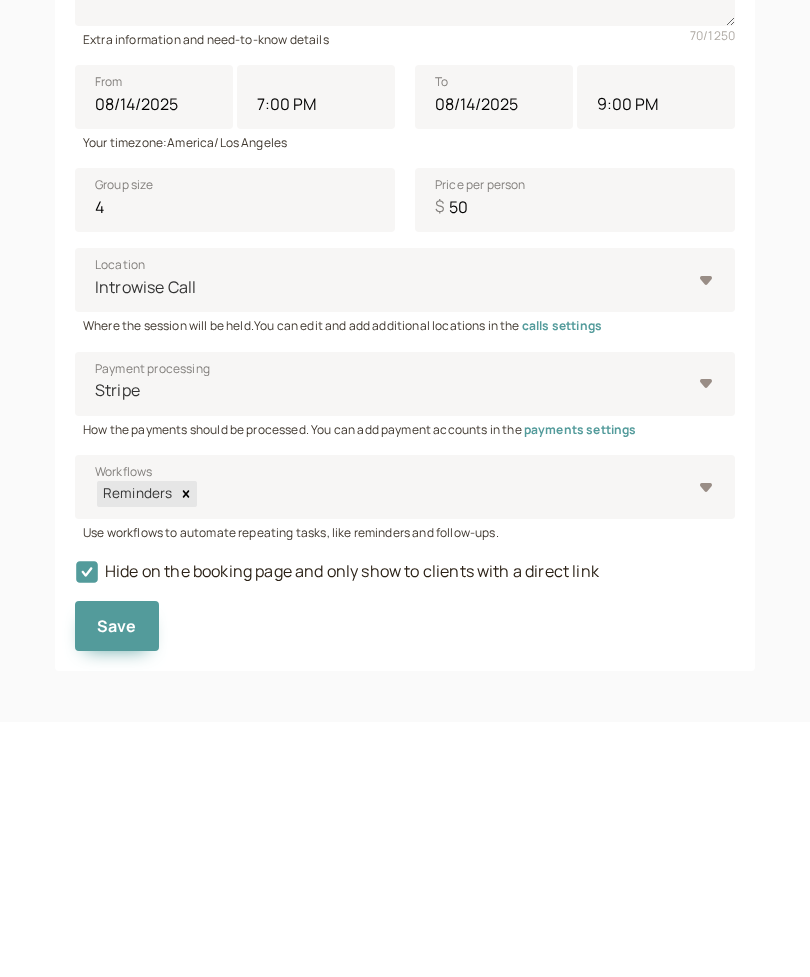 scroll, scrollTop: 184, scrollLeft: 0, axis: vertical 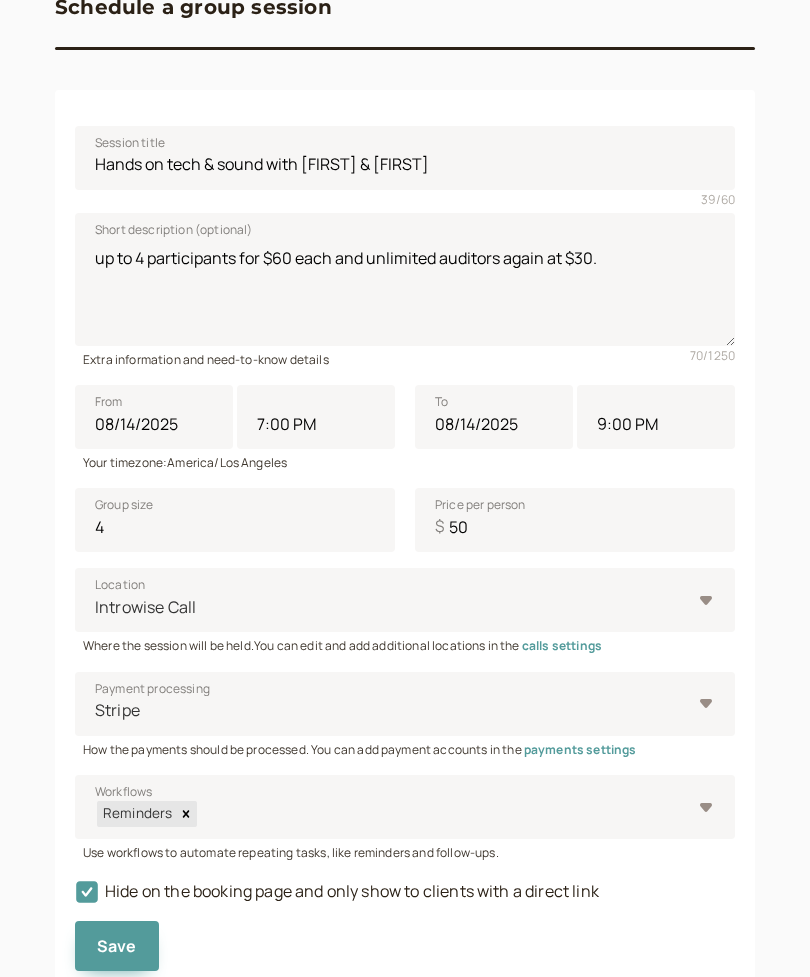 click on "Save" at bounding box center (117, 946) 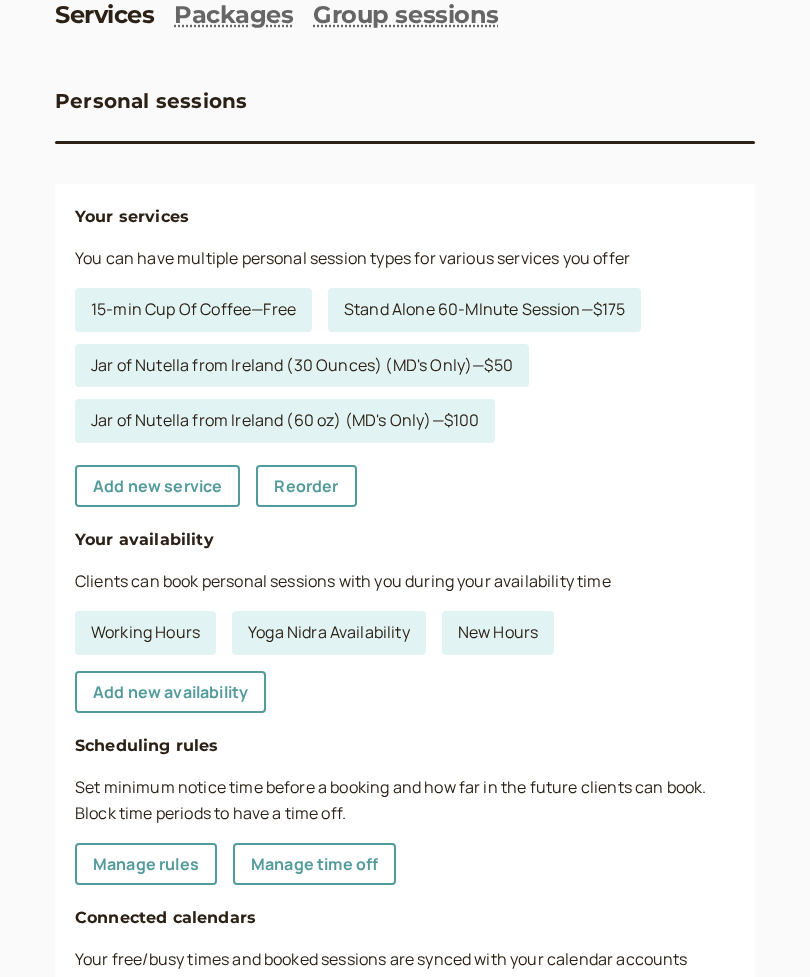 scroll, scrollTop: 0, scrollLeft: 0, axis: both 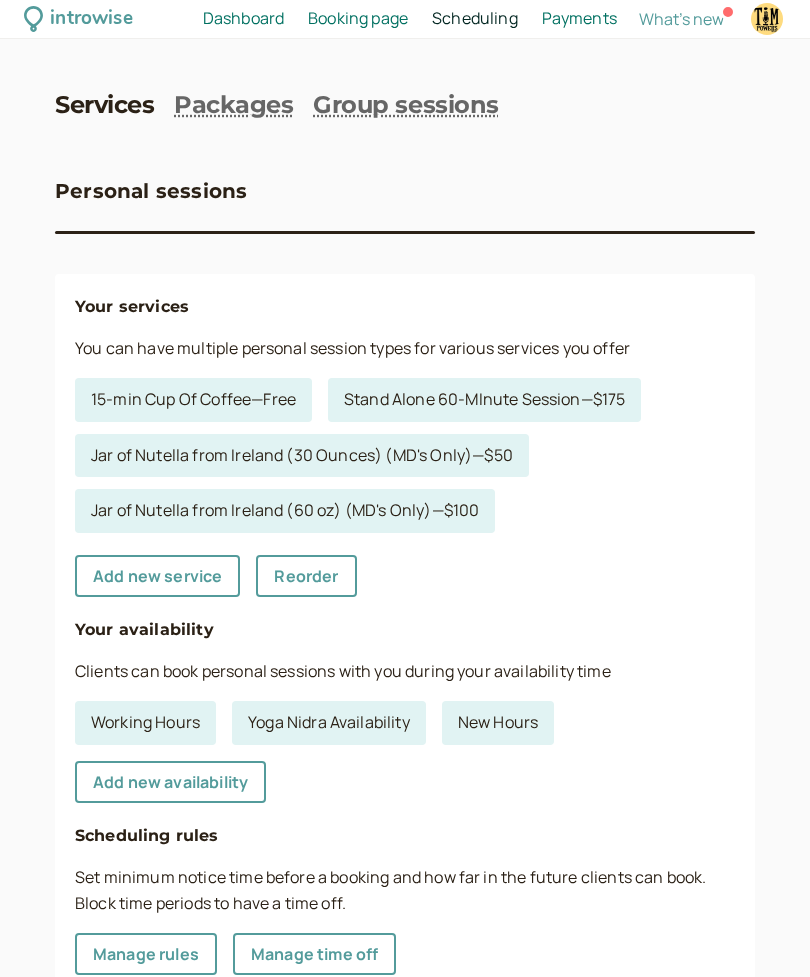 click on "Group sessions" at bounding box center (405, 105) 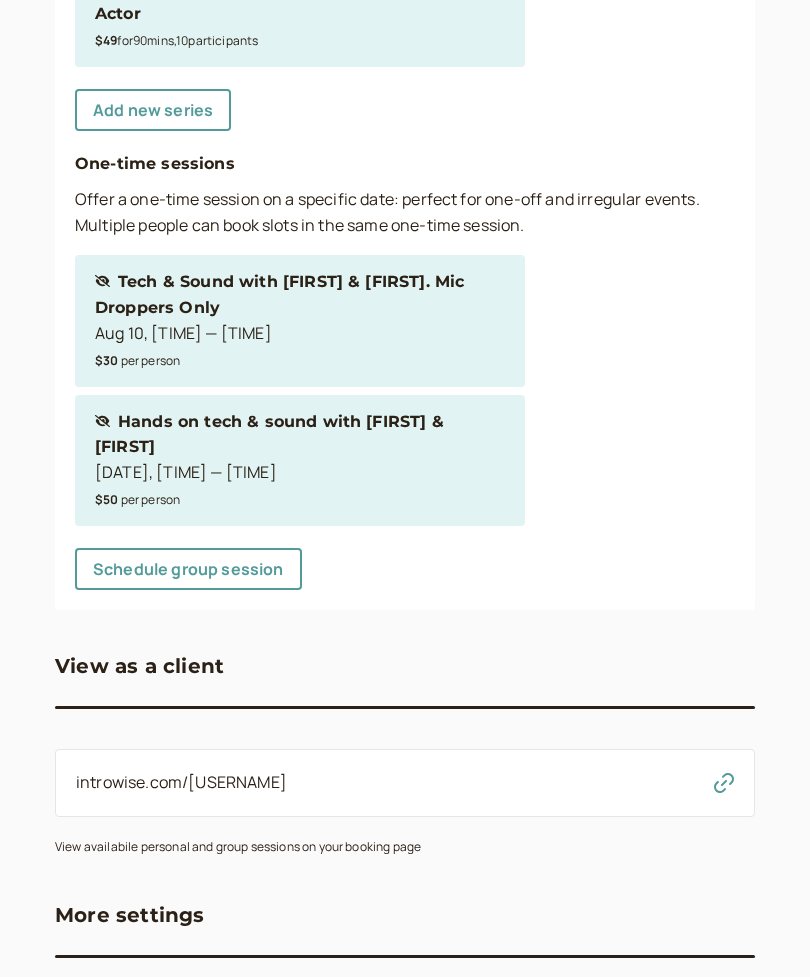 scroll, scrollTop: 433, scrollLeft: 0, axis: vertical 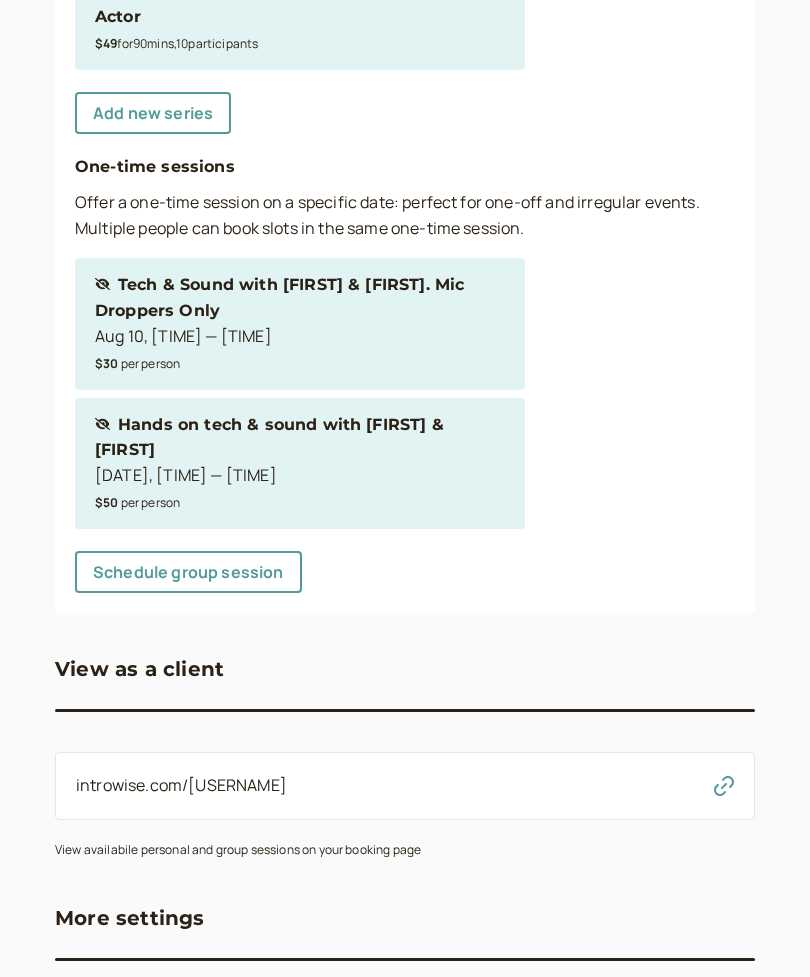 click on "Aug 10, [TIME] — [TIME]" at bounding box center (300, 337) 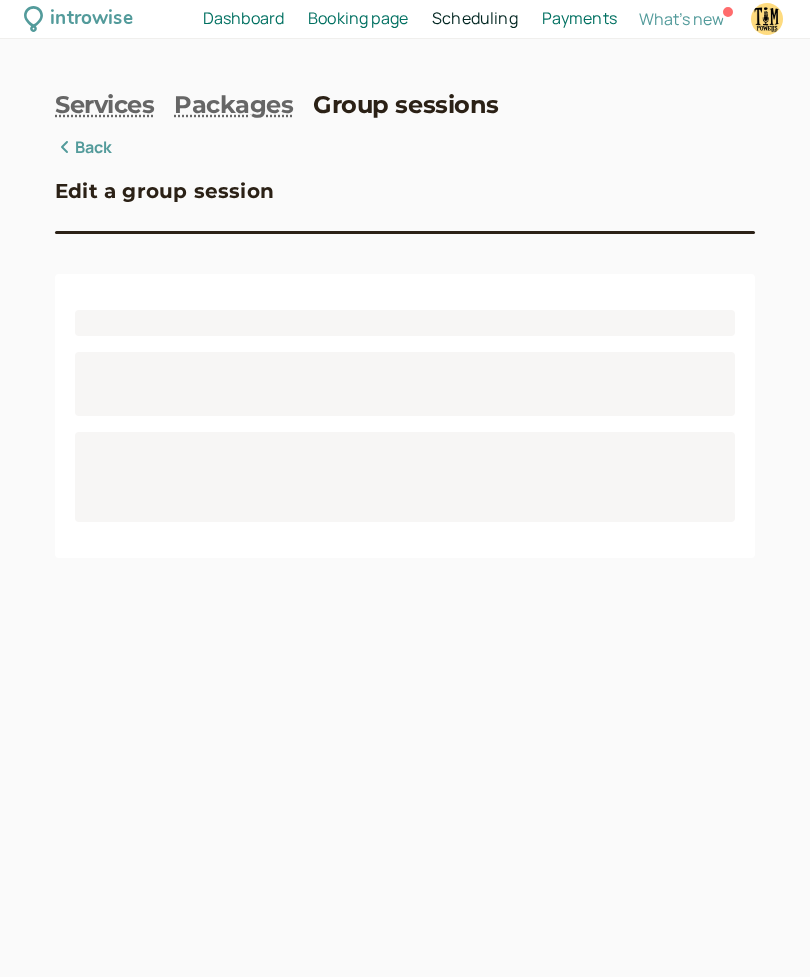 scroll, scrollTop: 0, scrollLeft: 0, axis: both 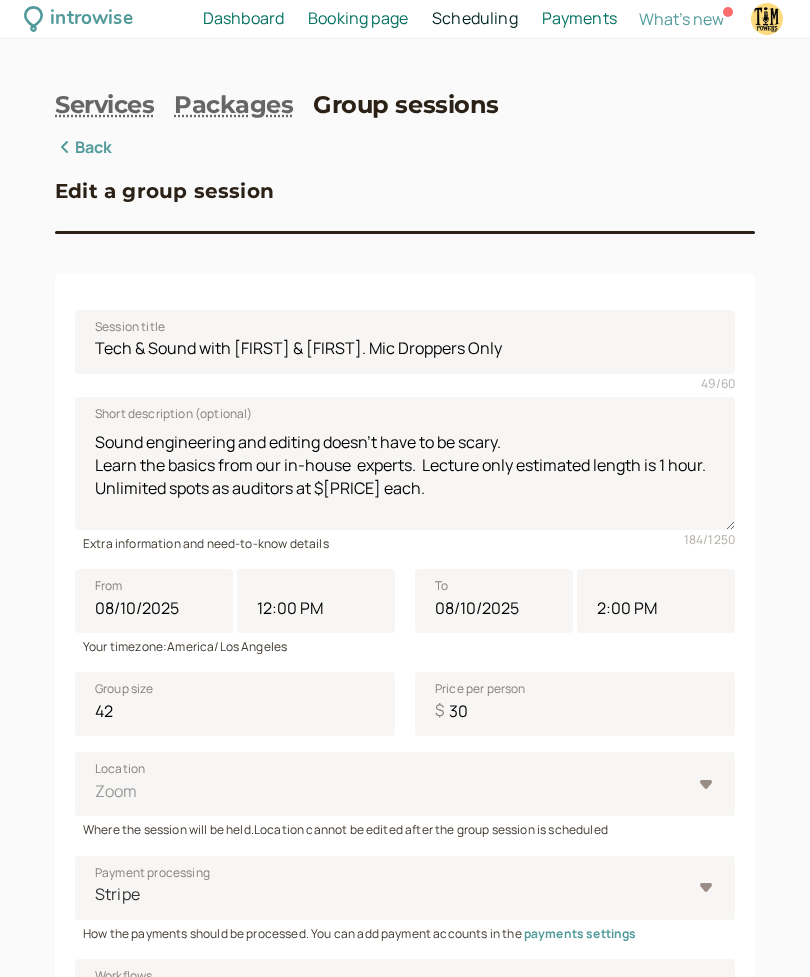 click on "Back" at bounding box center (84, 148) 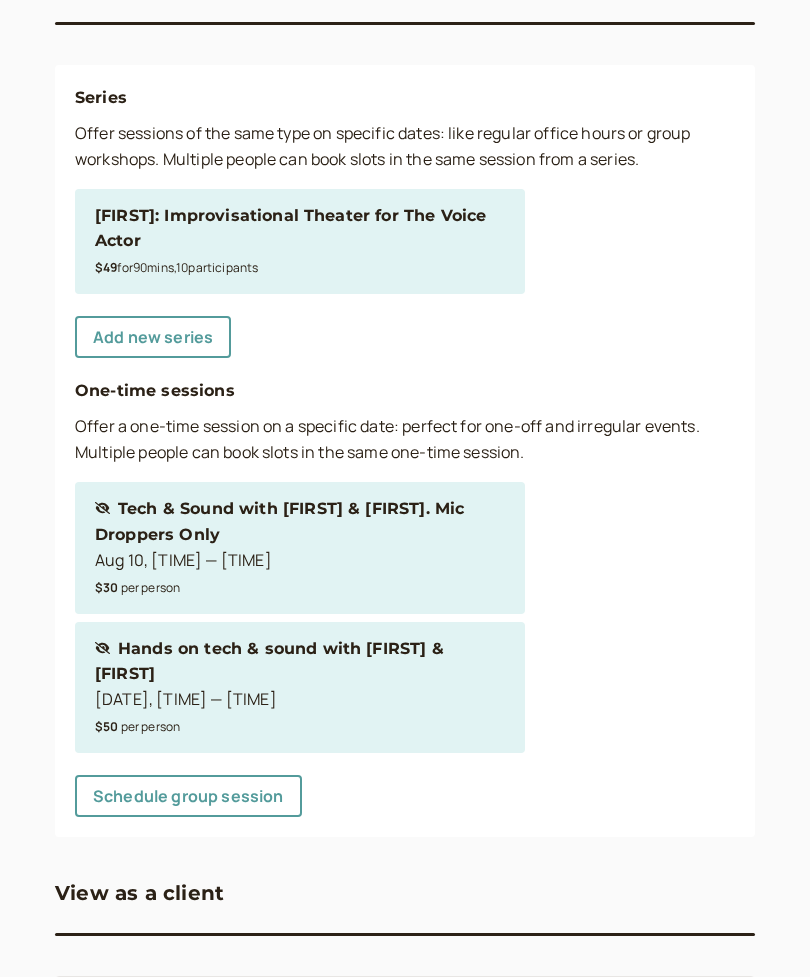 scroll, scrollTop: 0, scrollLeft: 0, axis: both 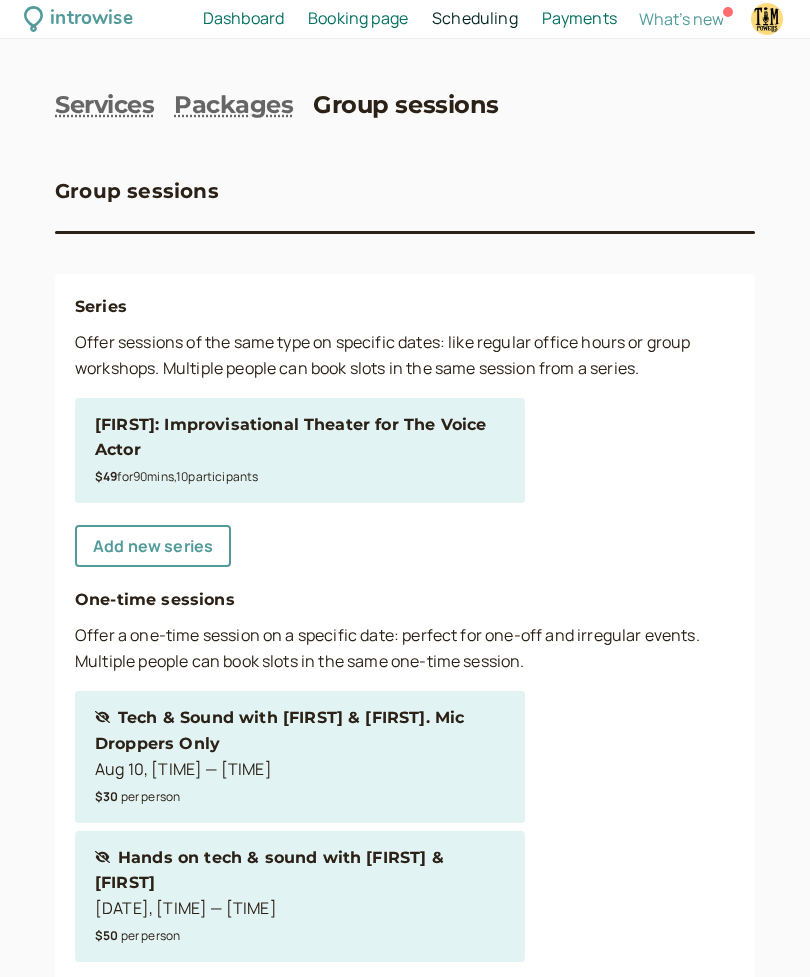 click on "Booking page" at bounding box center (358, 18) 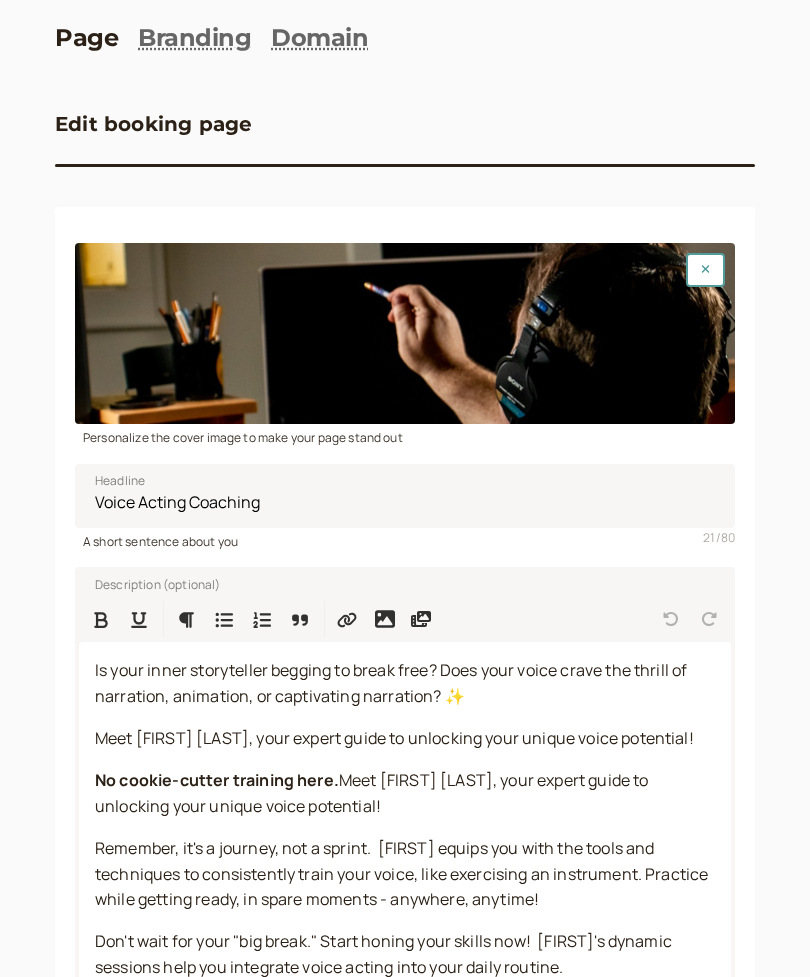 scroll, scrollTop: 0, scrollLeft: 0, axis: both 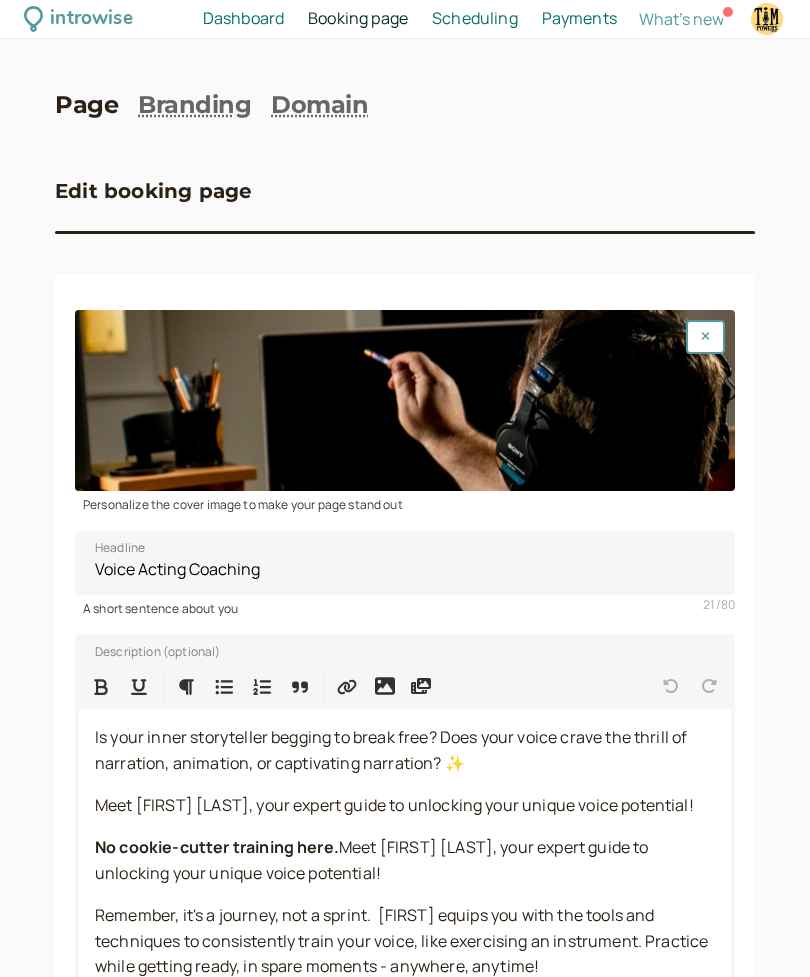 click on "Dashboard" at bounding box center [243, 18] 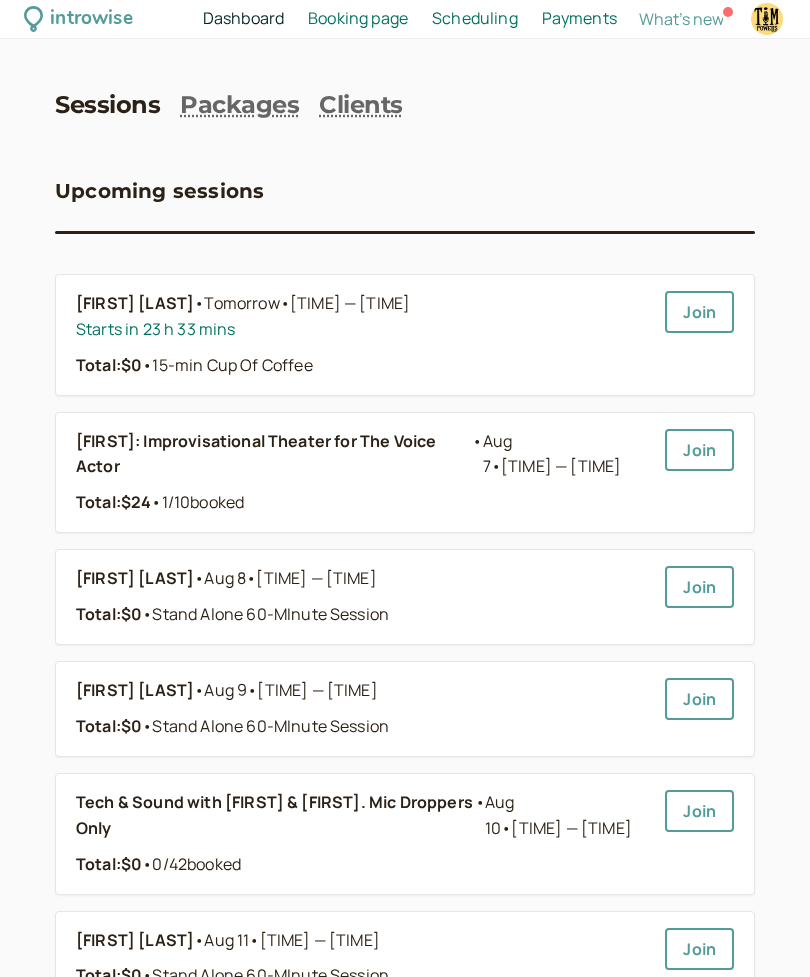 click on "Booking page" at bounding box center [358, 18] 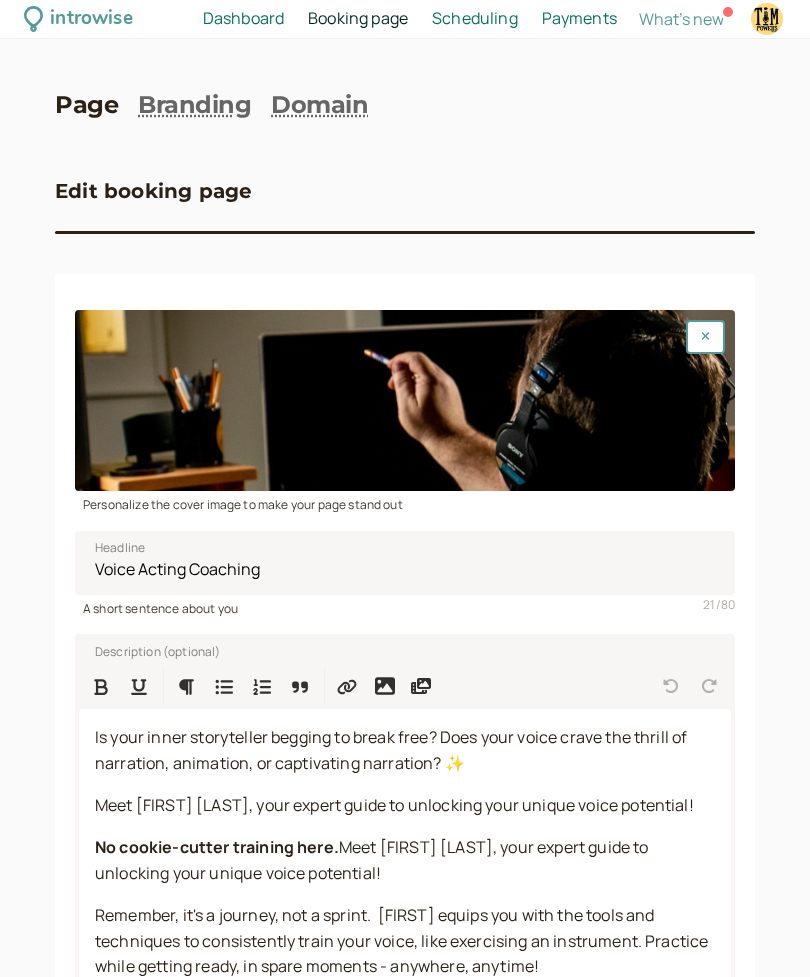 click on "Domain" at bounding box center [319, 105] 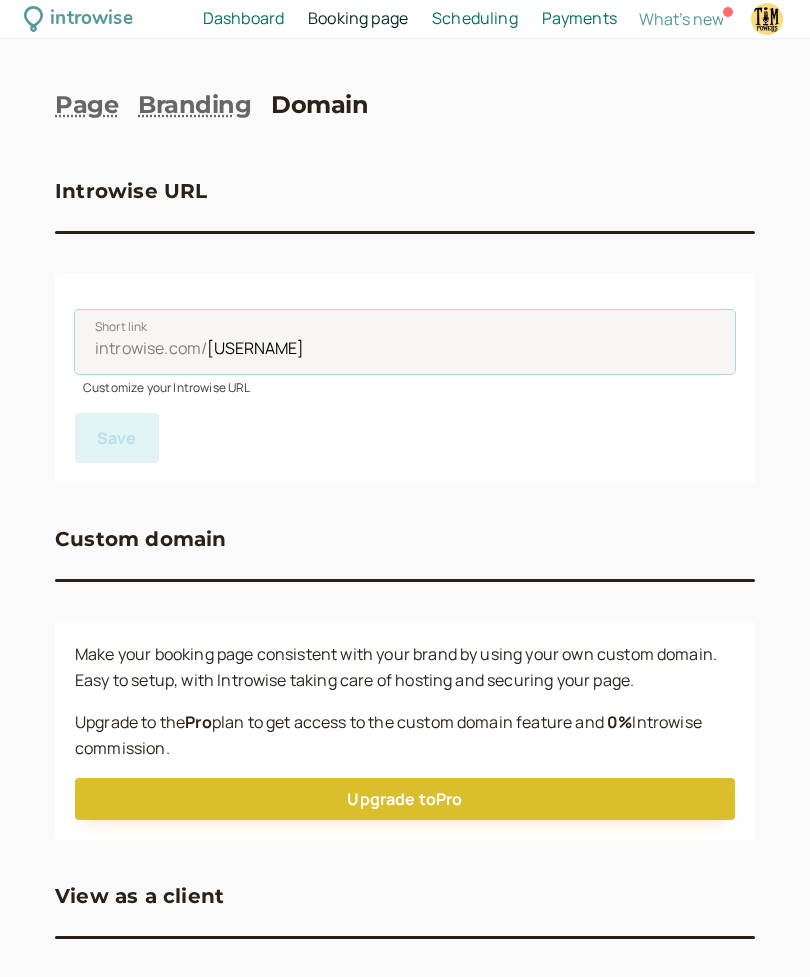 click on "[USERNAME]" at bounding box center [405, 342] 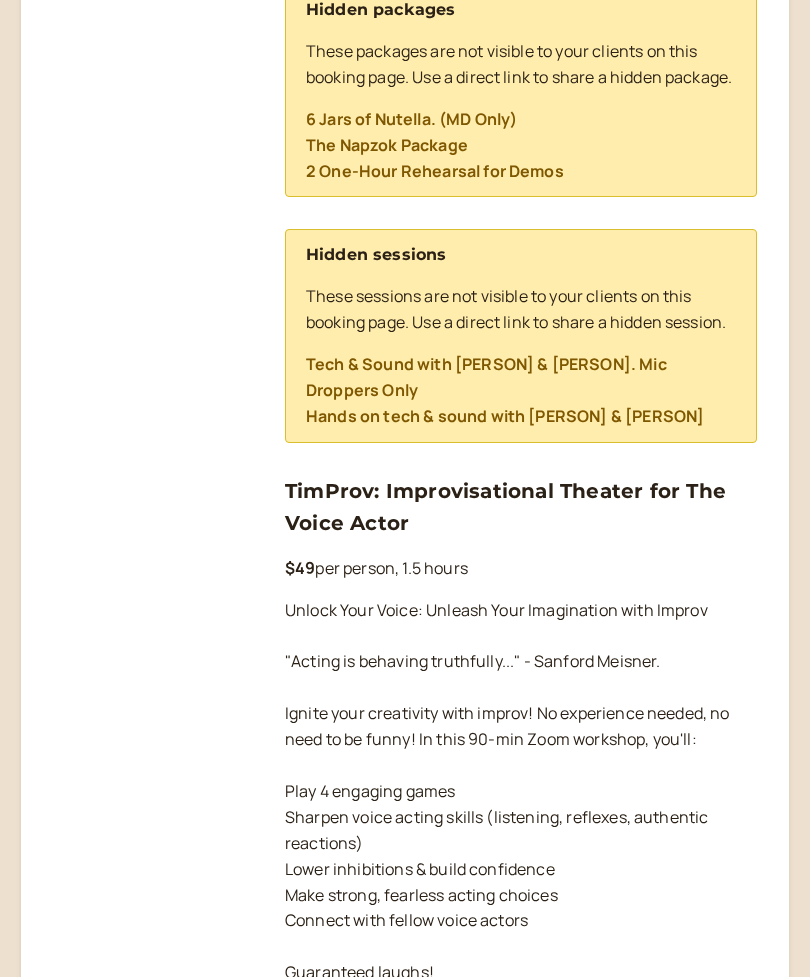 scroll, scrollTop: 1203, scrollLeft: 0, axis: vertical 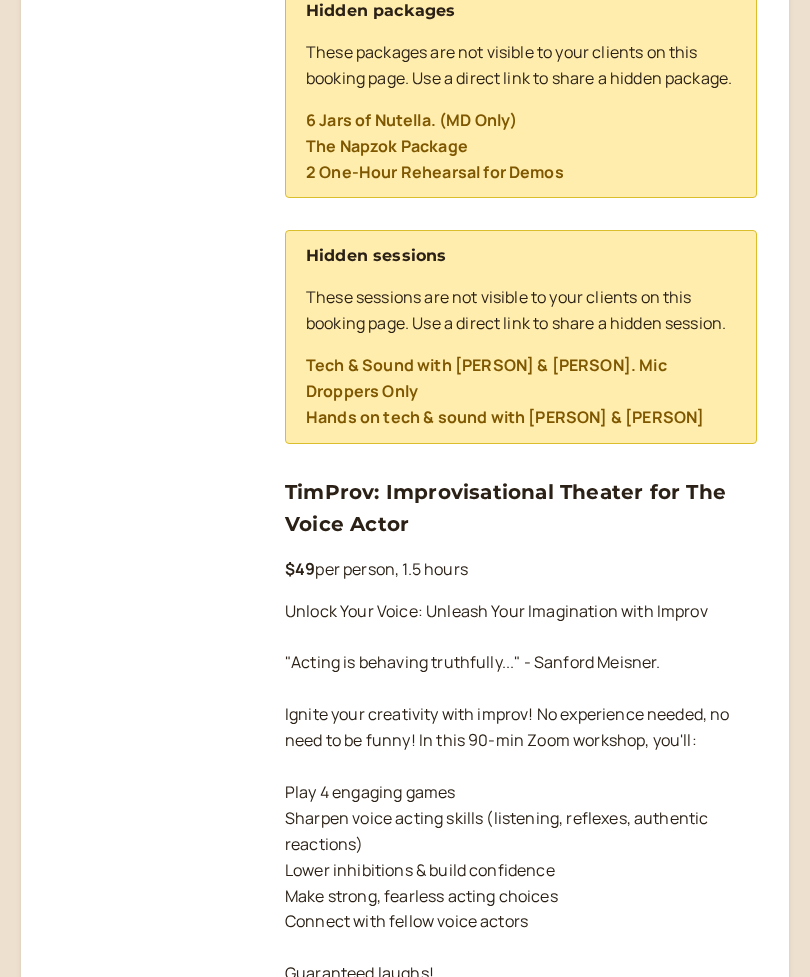click on "Tech & Sound with Nick & Peter. Mic Droppers Only" at bounding box center (486, 378) 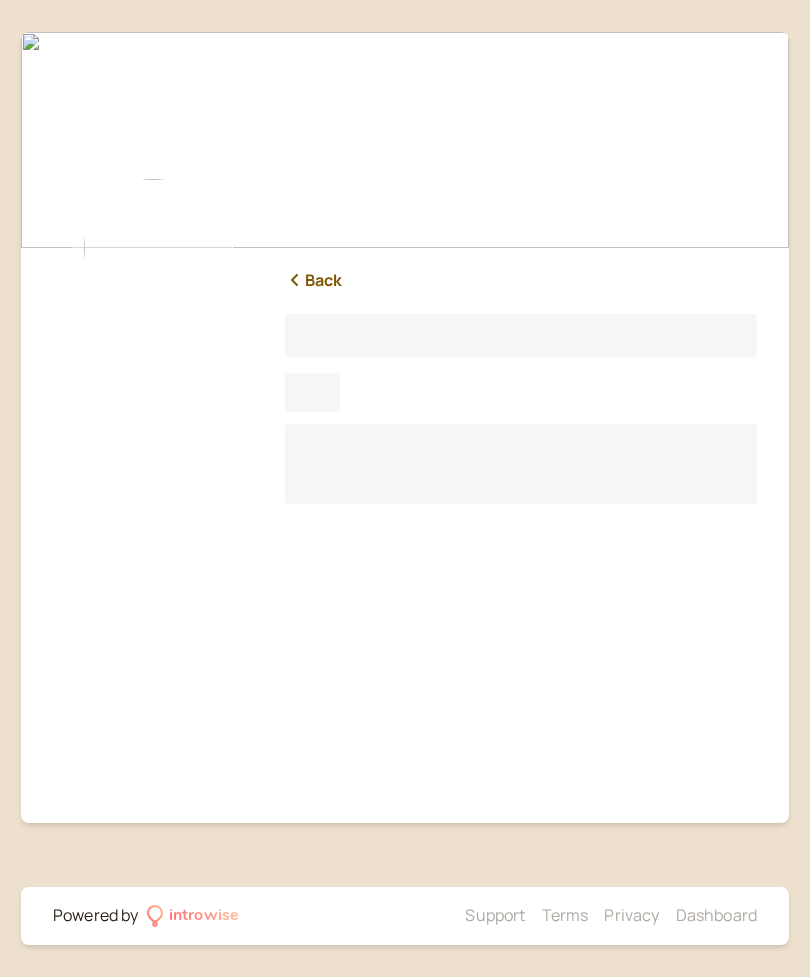 scroll, scrollTop: 168, scrollLeft: 0, axis: vertical 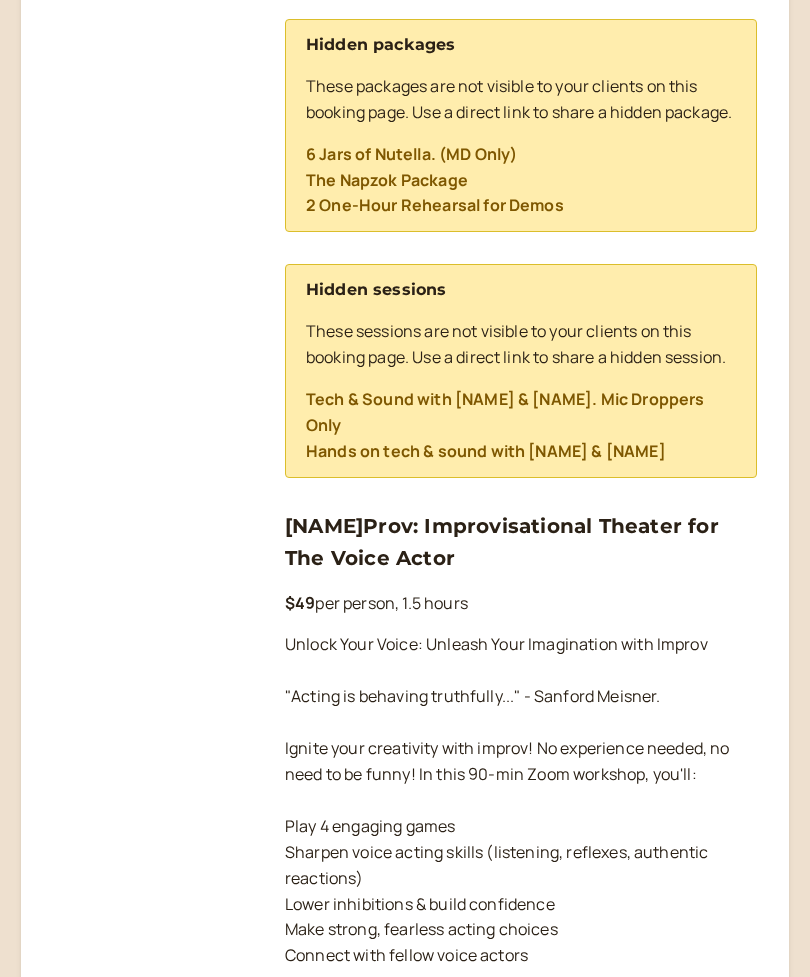click on "Hands on tech & sound with [PERSON] & [PERSON]" at bounding box center (486, 451) 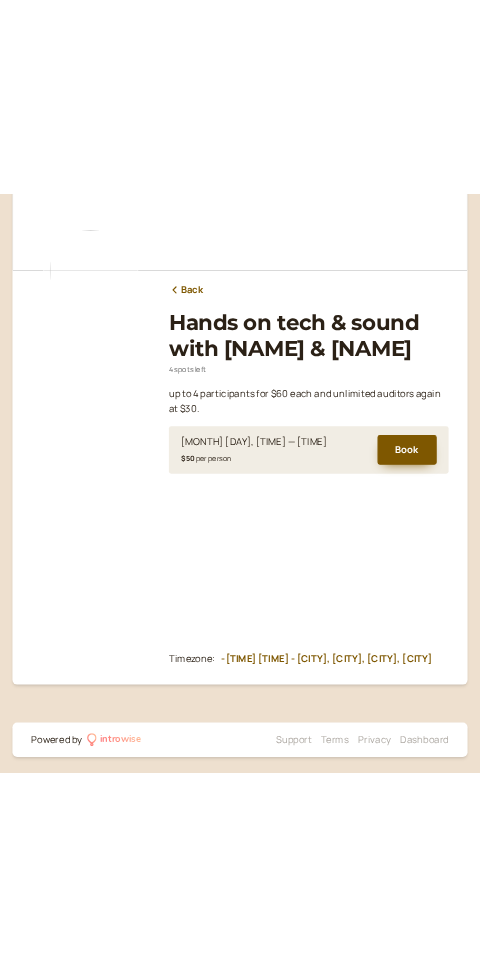 scroll, scrollTop: 0, scrollLeft: 0, axis: both 